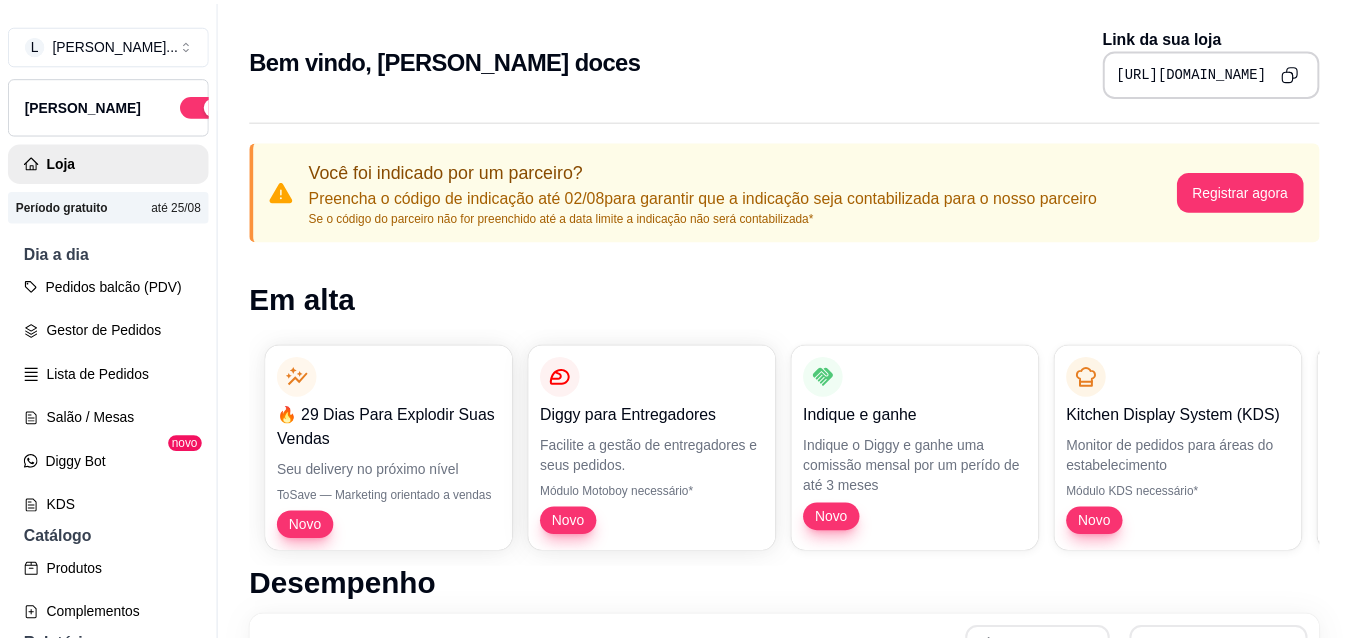 scroll, scrollTop: 0, scrollLeft: 0, axis: both 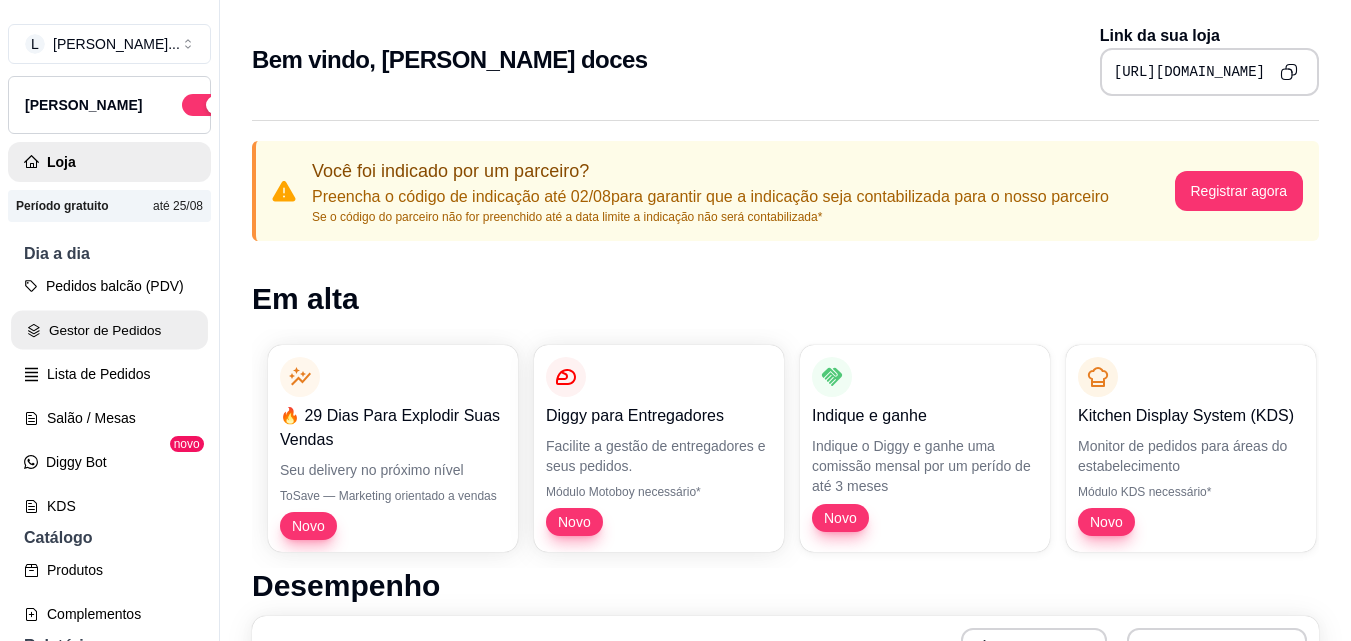 click on "Gestor de Pedidos" at bounding box center [109, 330] 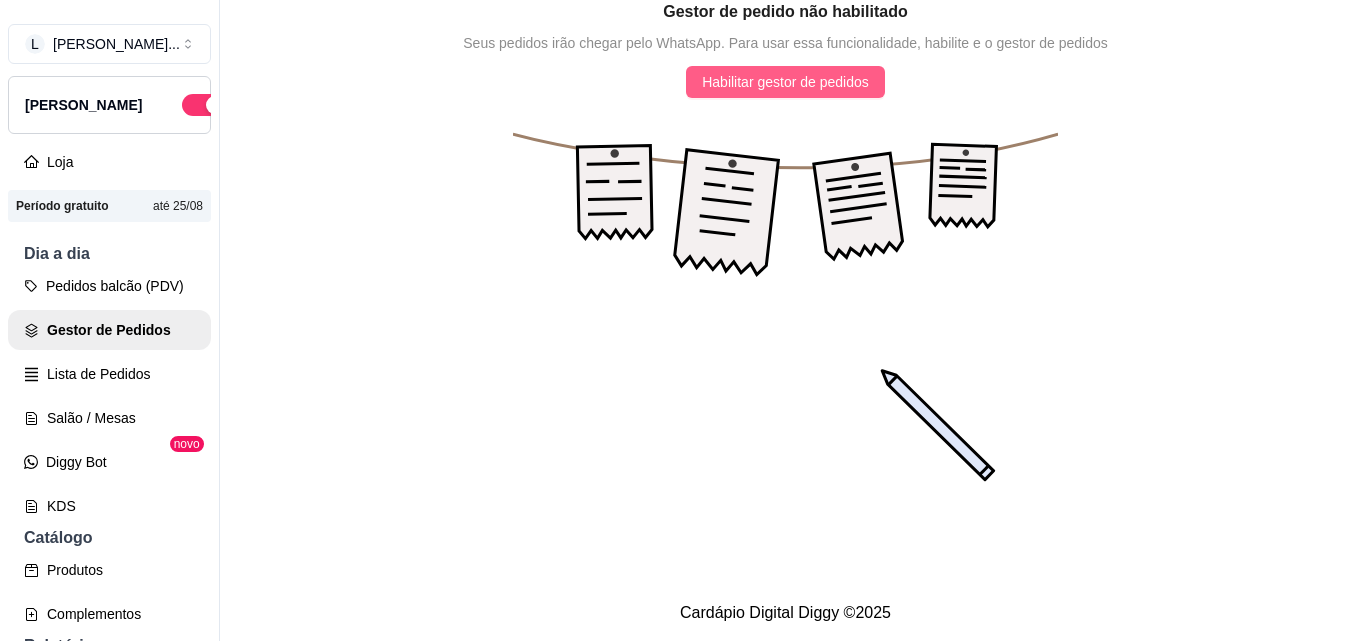 click on "Habilitar gestor de pedidos" at bounding box center [785, 82] 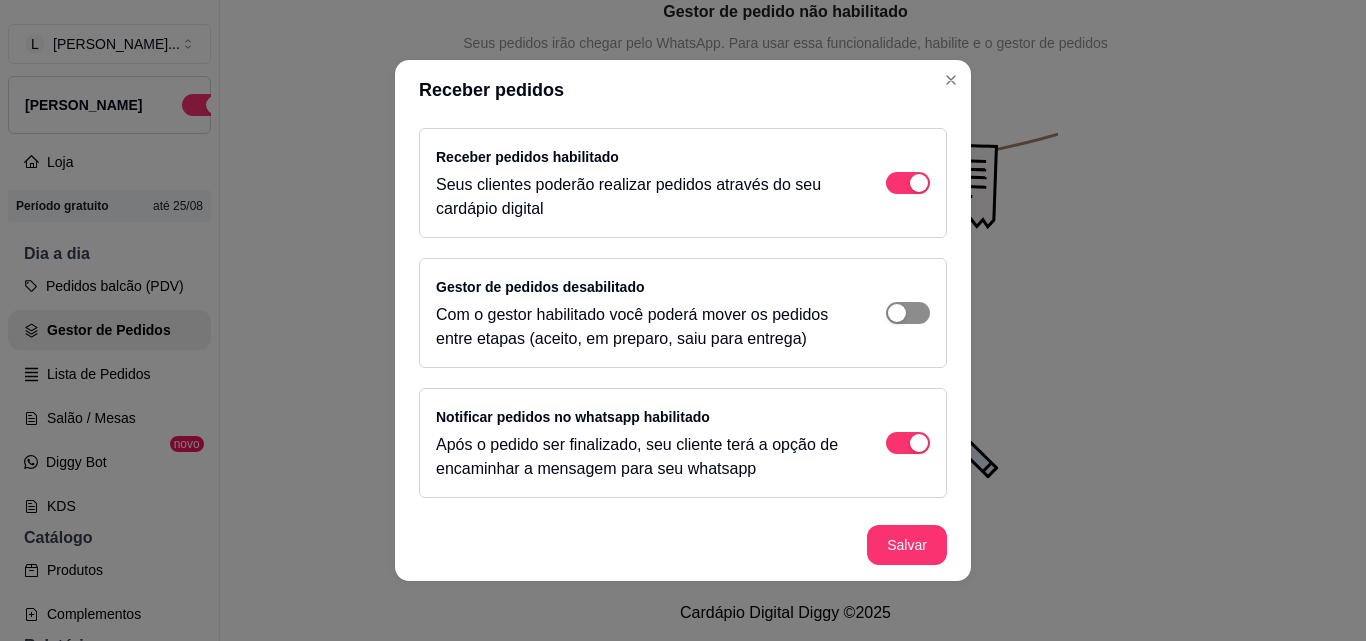click at bounding box center [908, 183] 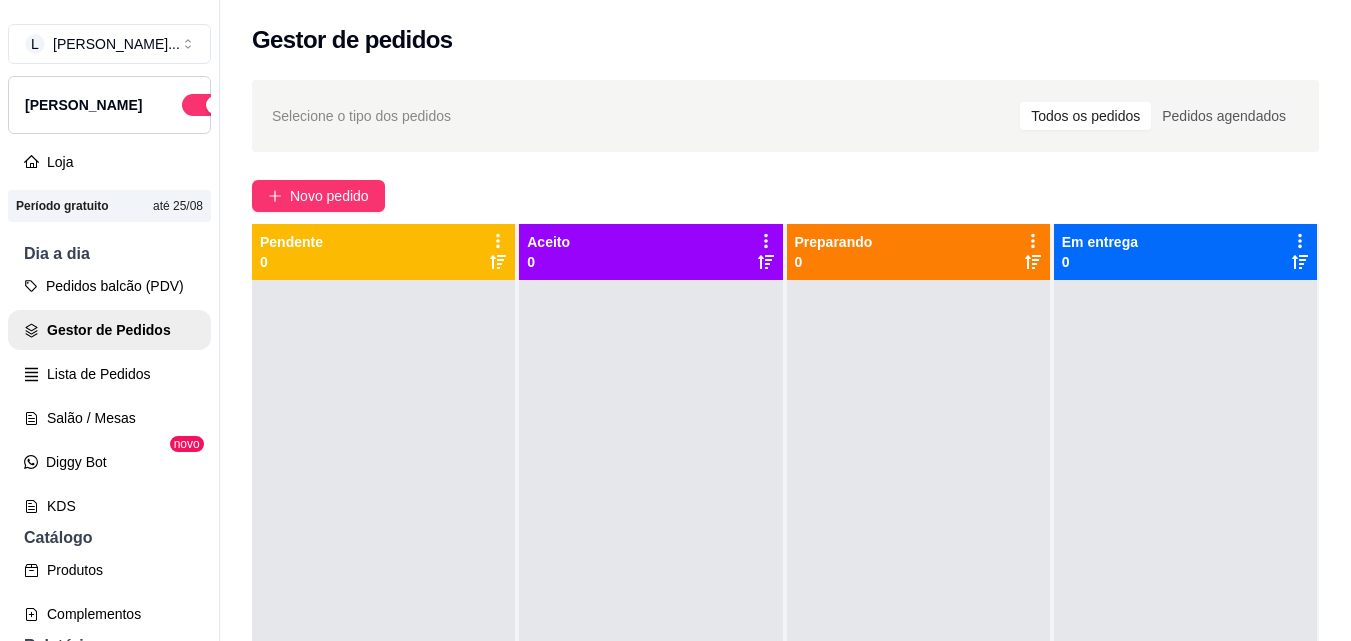 click at bounding box center (650, 600) 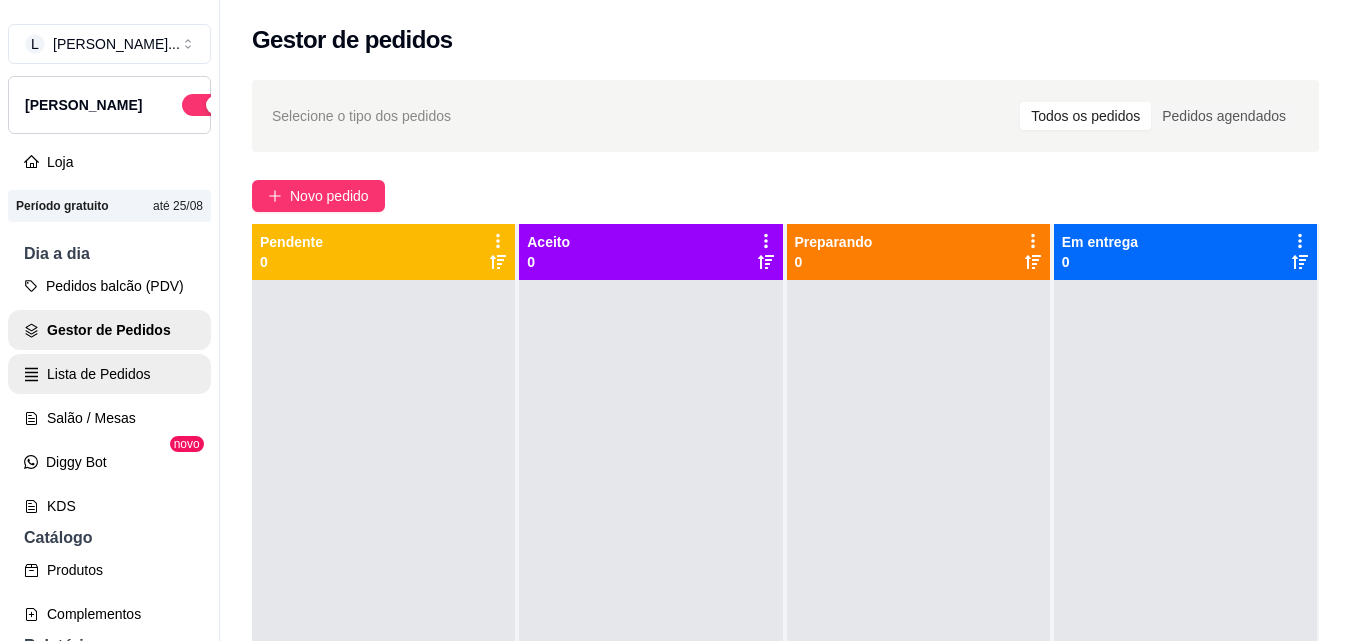 click on "Lista de Pedidos" at bounding box center [109, 374] 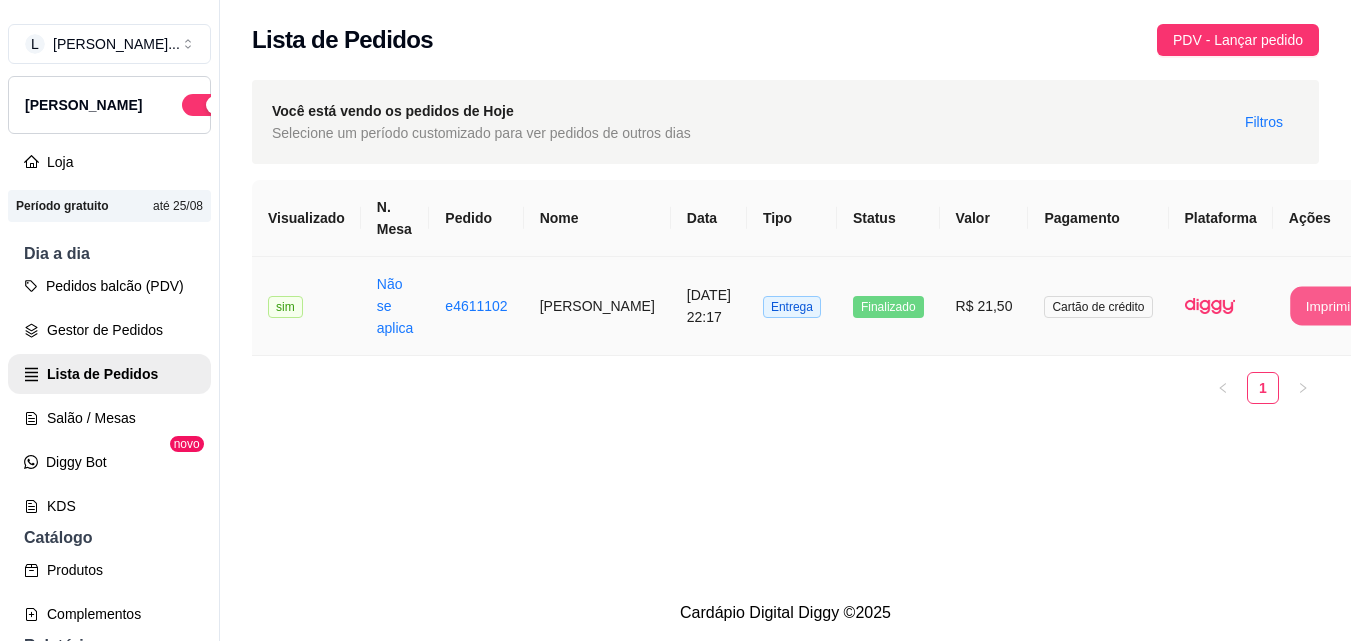 click on "Imprimir" at bounding box center [1330, 306] 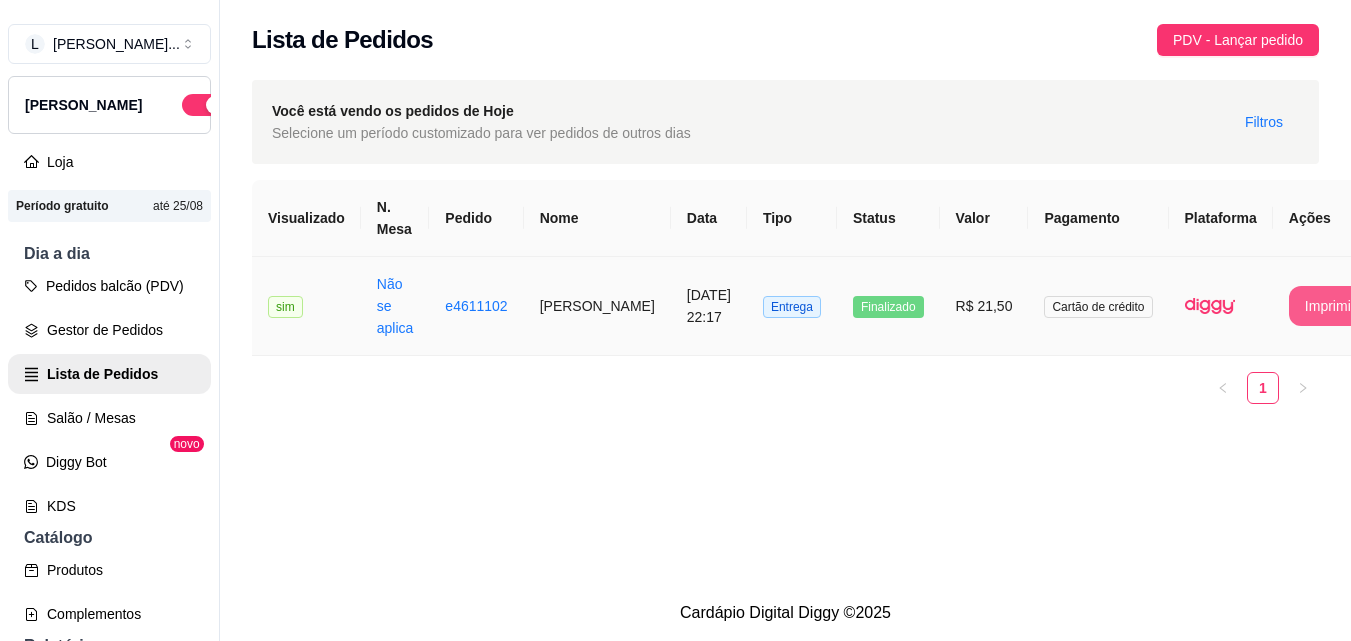 scroll, scrollTop: 0, scrollLeft: 0, axis: both 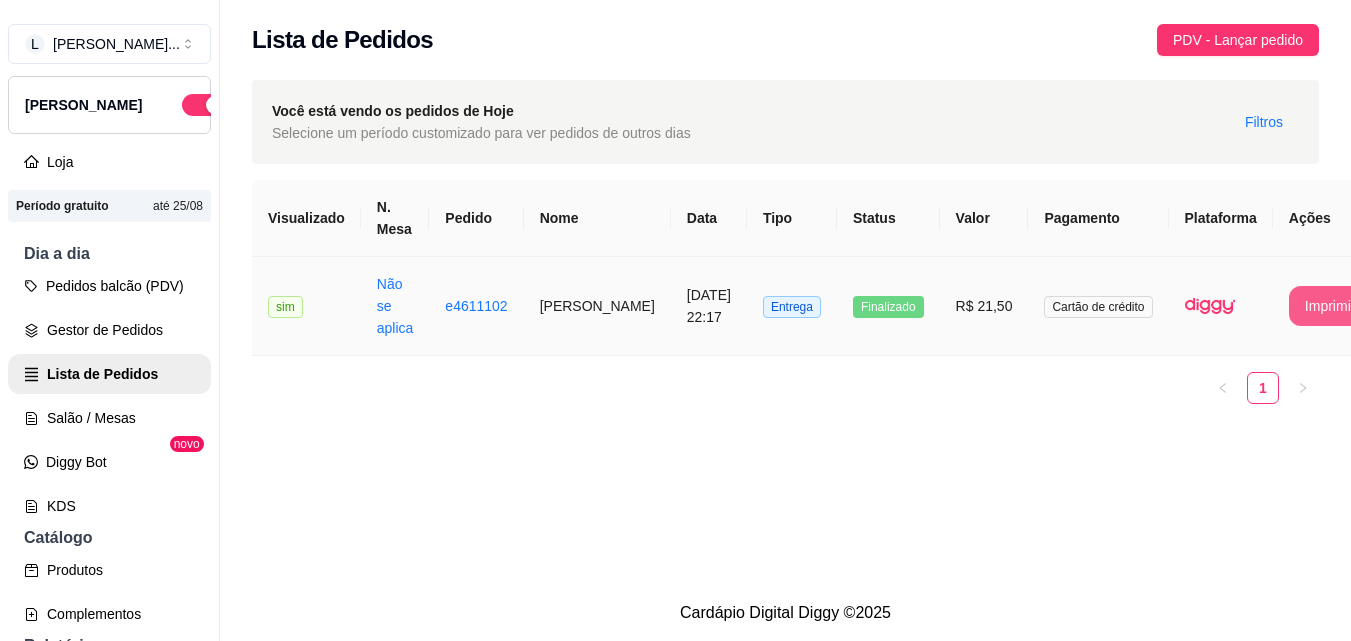 click on "Imprimir" at bounding box center [1330, 306] 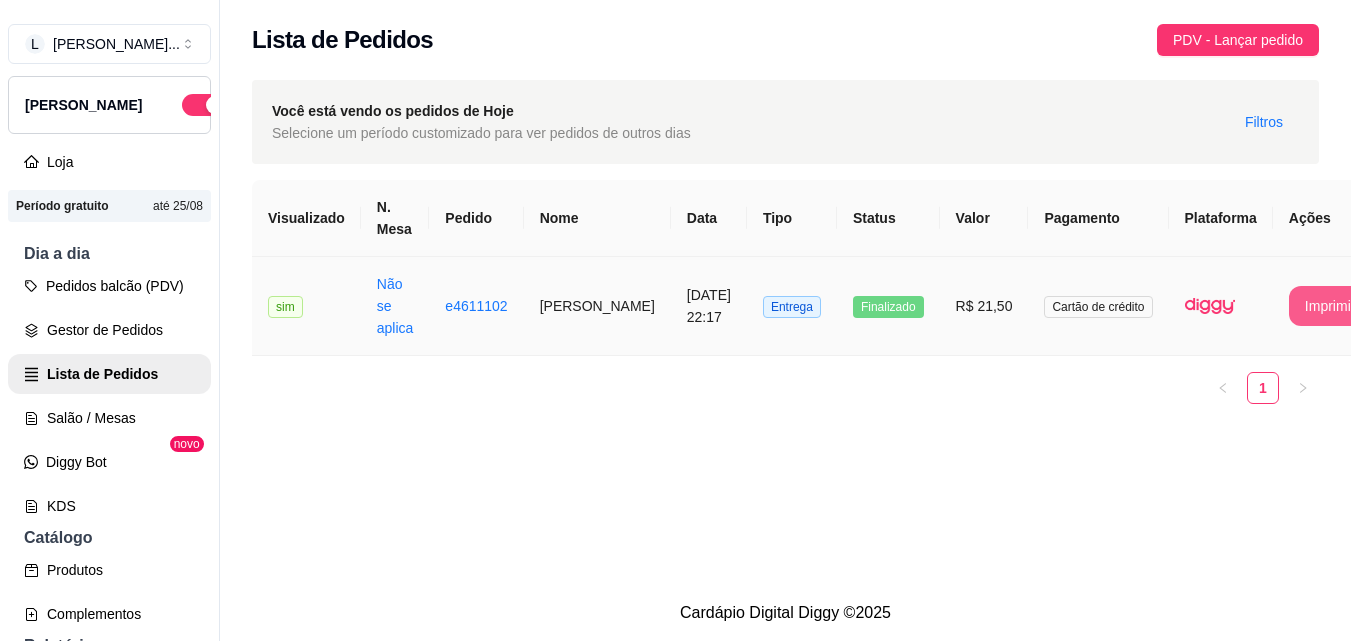scroll, scrollTop: 0, scrollLeft: 0, axis: both 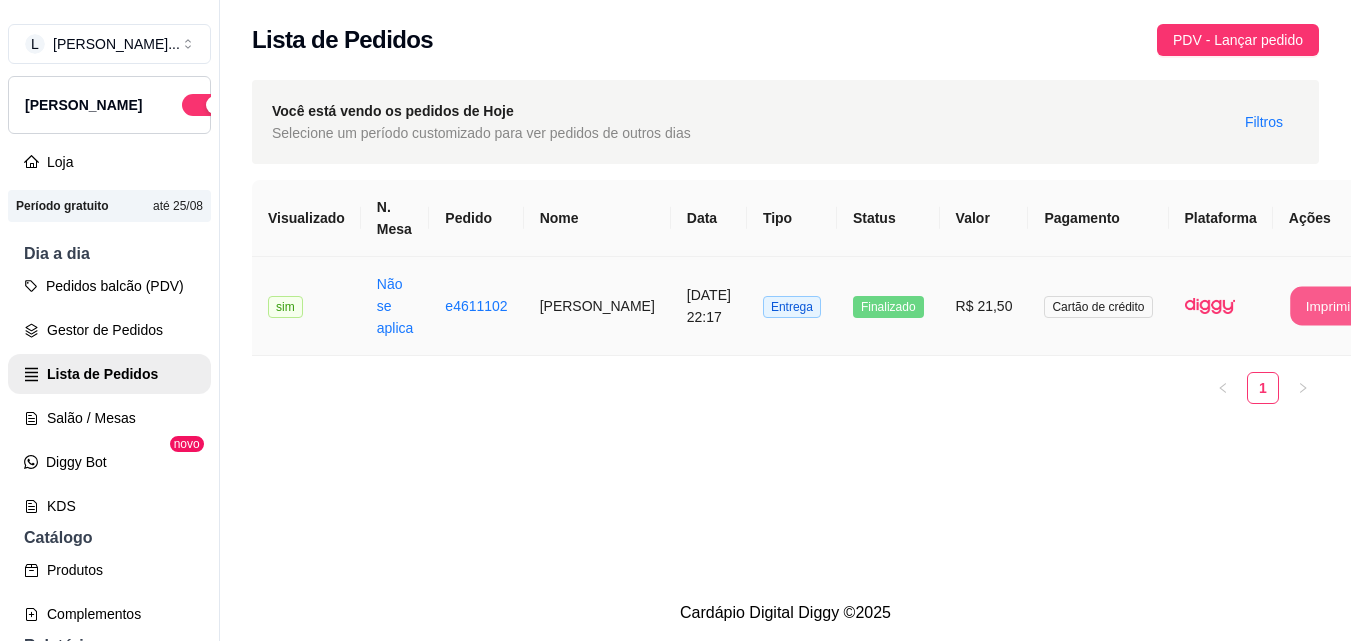 click on "Imprimir" at bounding box center (1330, 306) 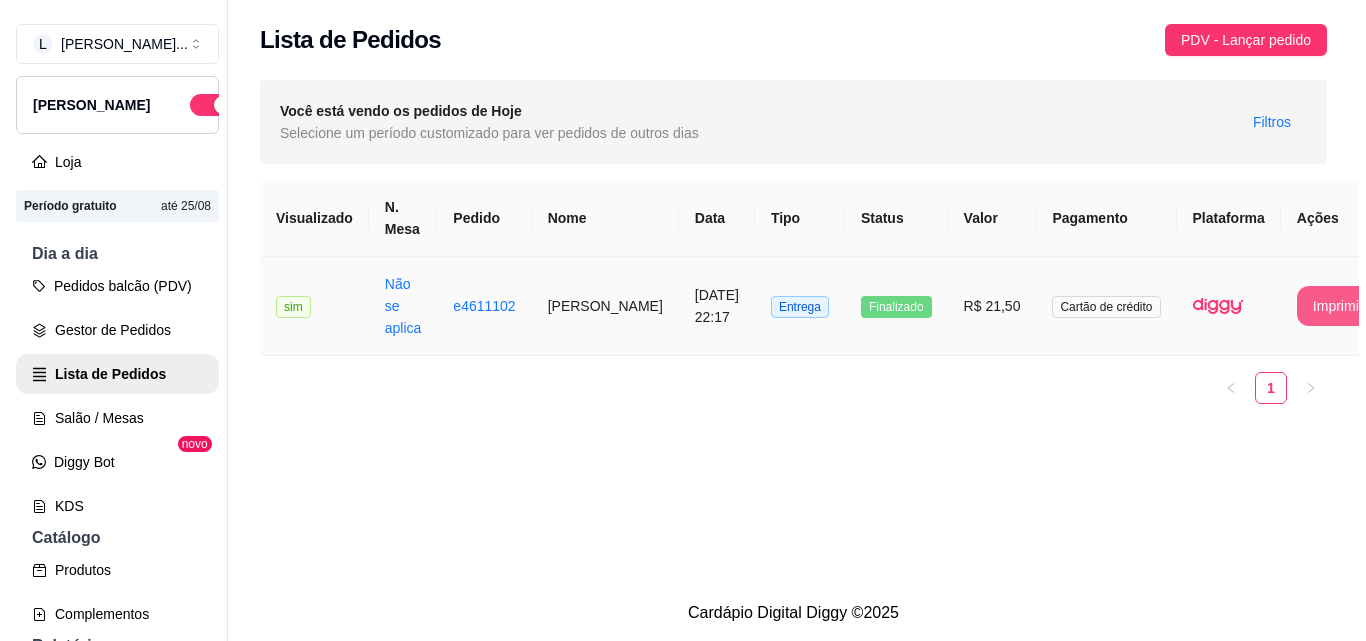 scroll, scrollTop: 0, scrollLeft: 0, axis: both 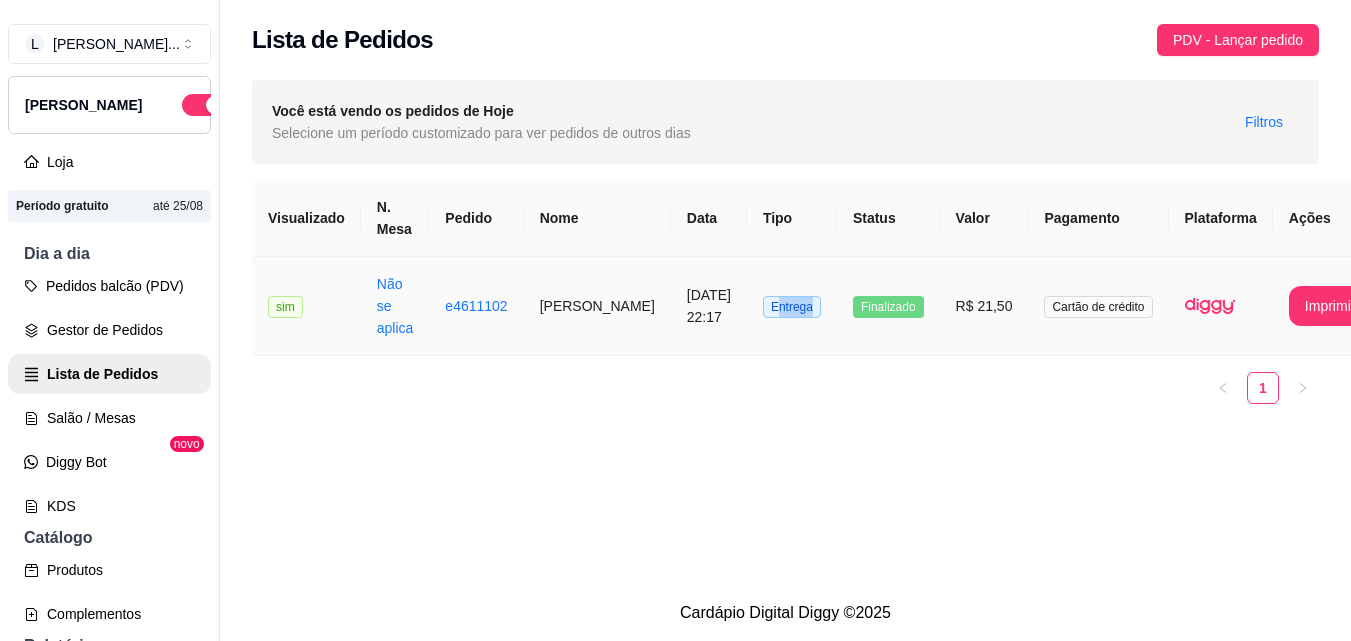 drag, startPoint x: 729, startPoint y: 300, endPoint x: 799, endPoint y: 303, distance: 70.064255 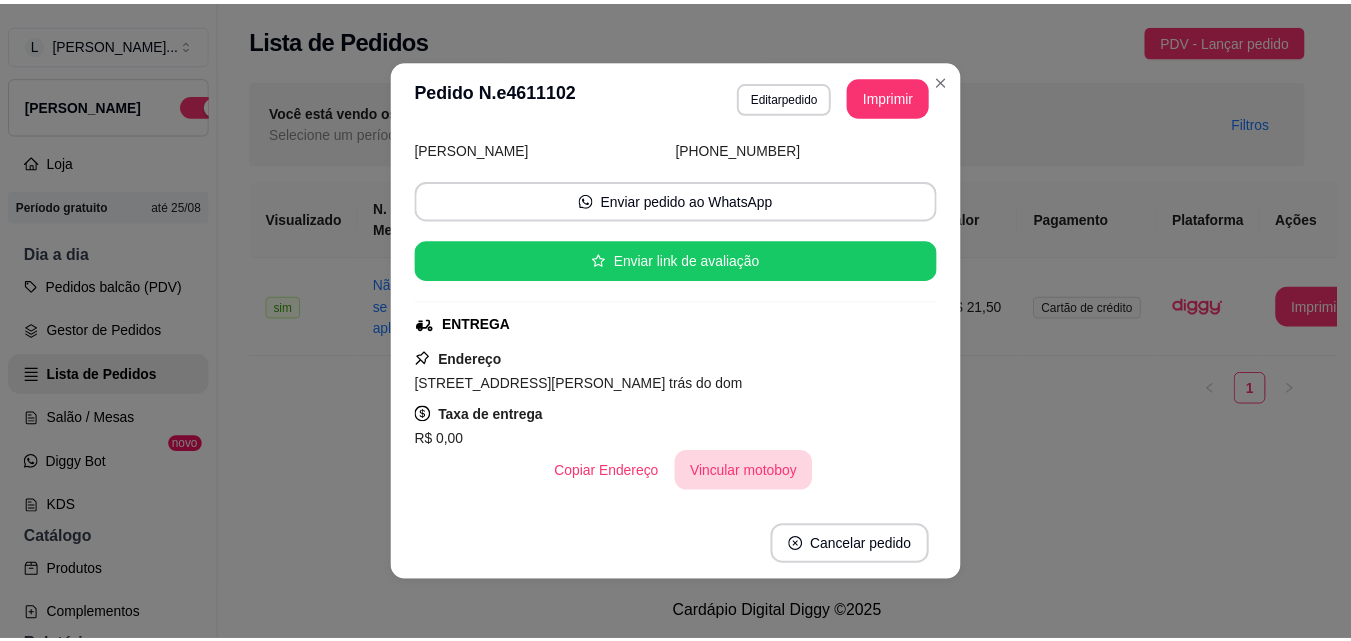scroll, scrollTop: 0, scrollLeft: 0, axis: both 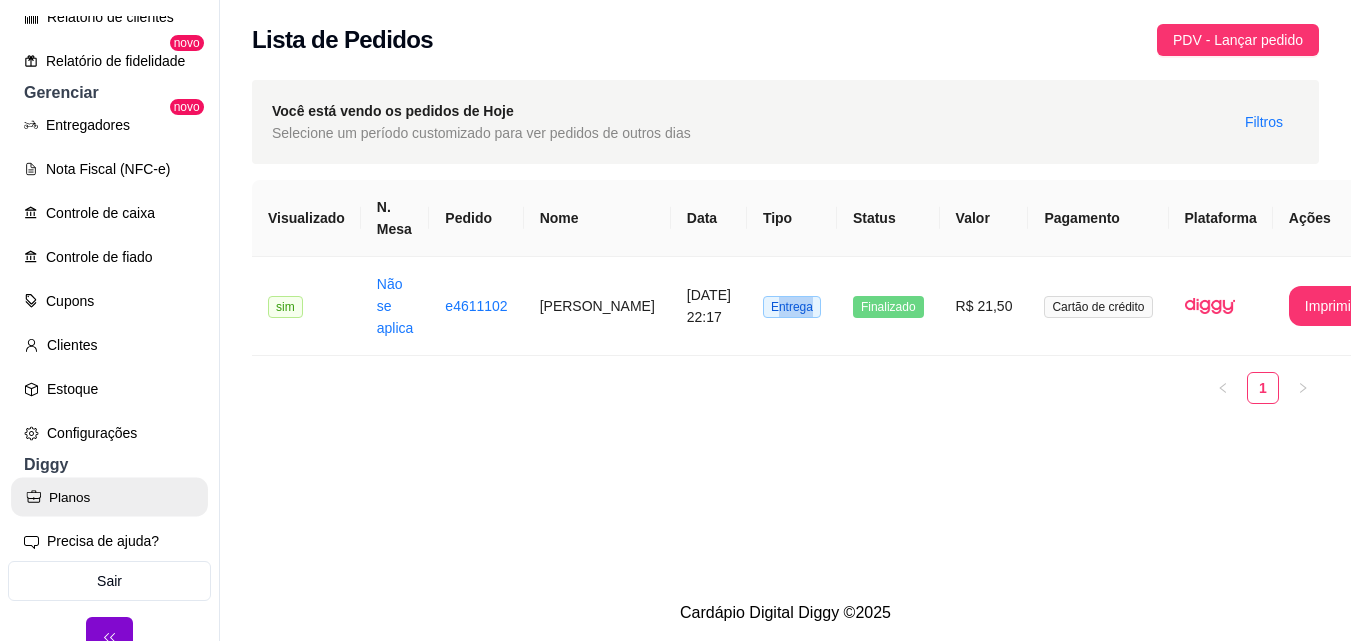 click on "Planos" at bounding box center (109, 497) 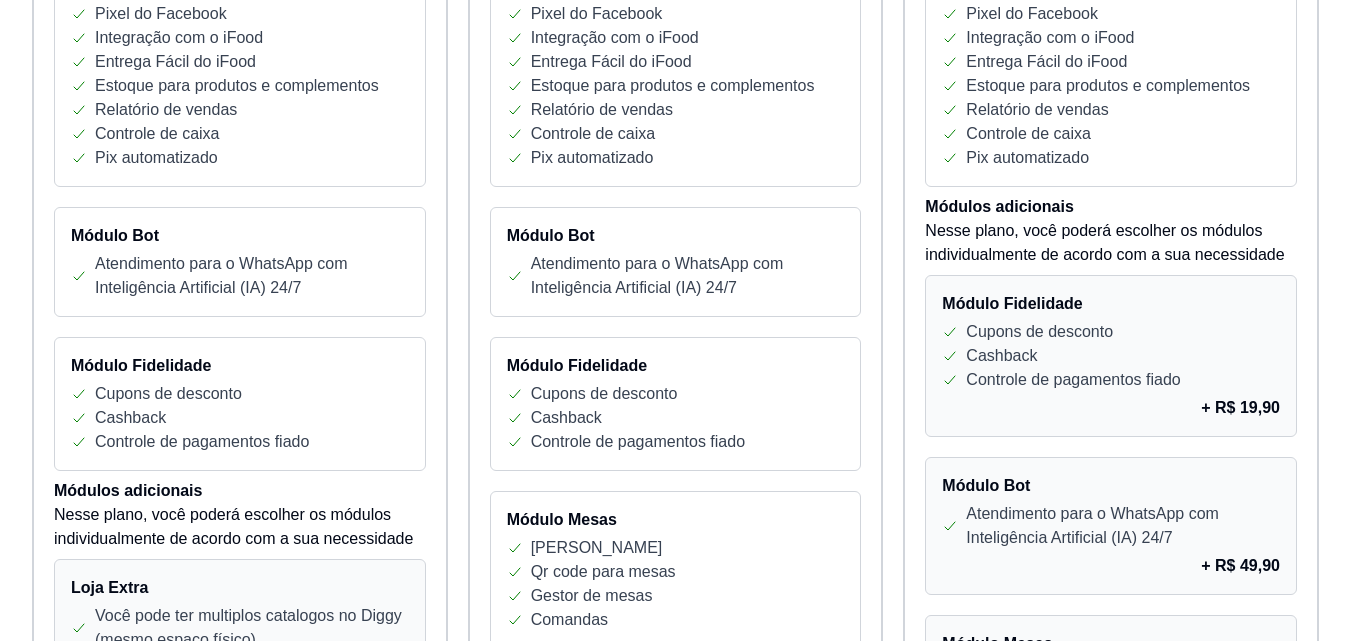 scroll, scrollTop: 0, scrollLeft: 0, axis: both 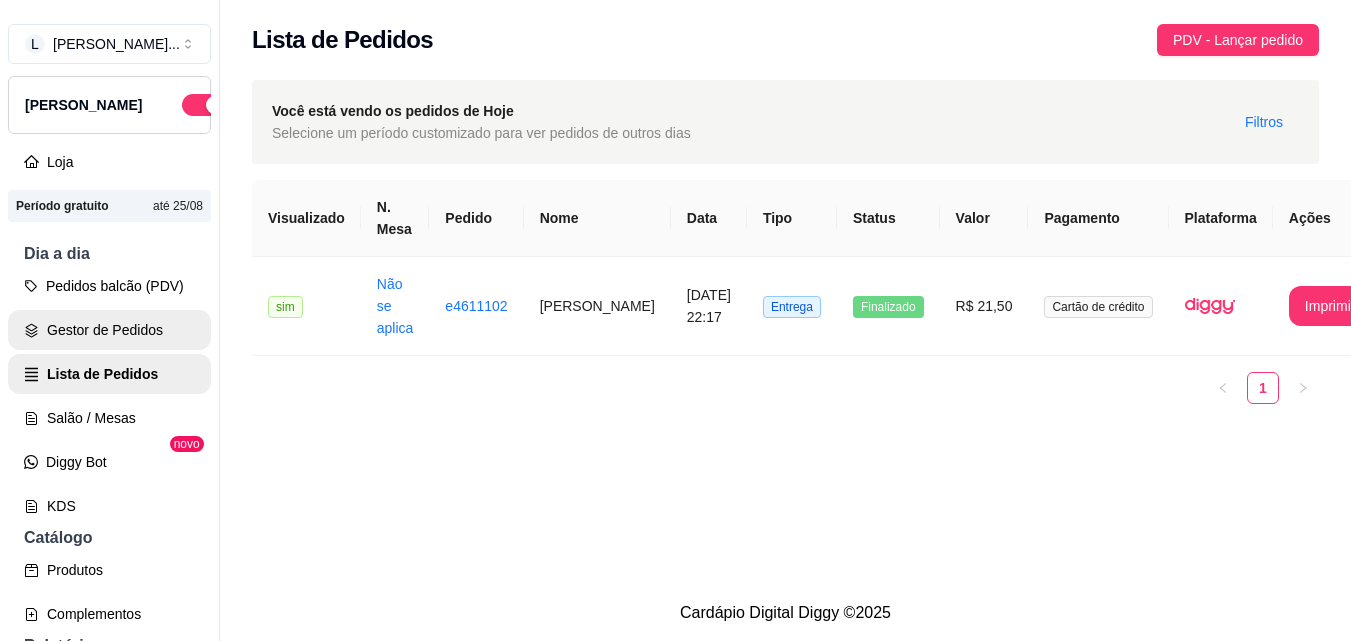 click on "Gestor de Pedidos" at bounding box center (109, 330) 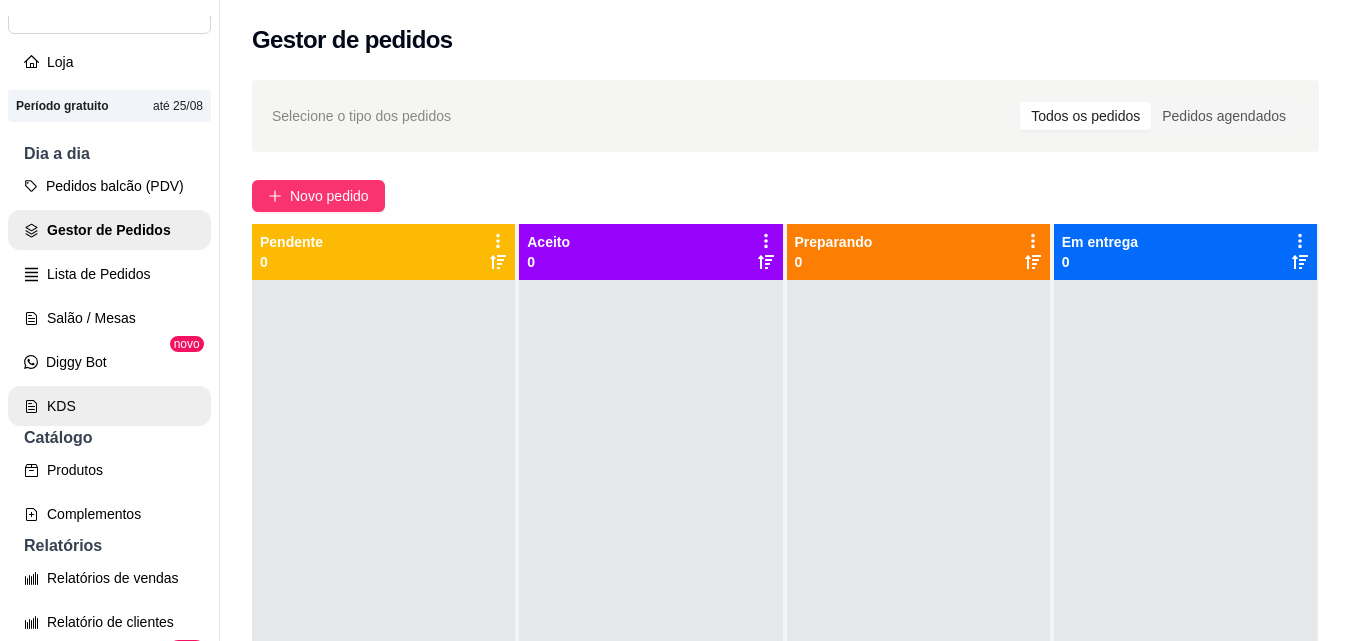 scroll, scrollTop: 0, scrollLeft: 0, axis: both 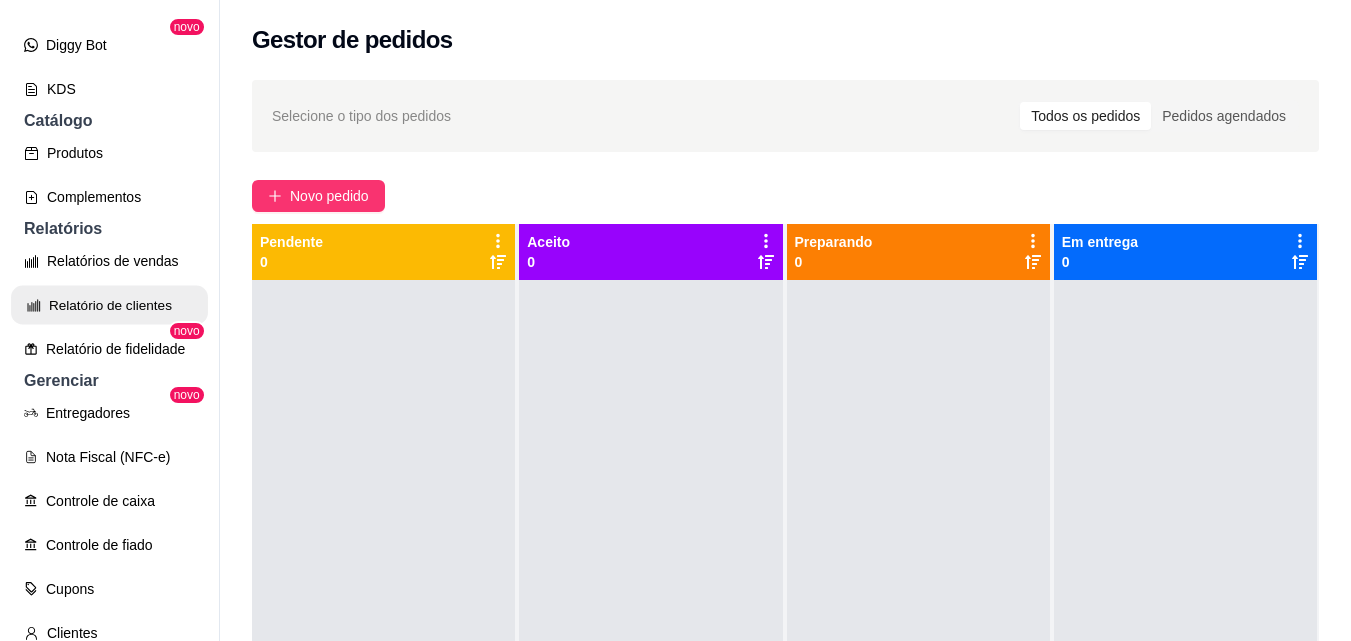 click on "Relatório de clientes" at bounding box center [109, 305] 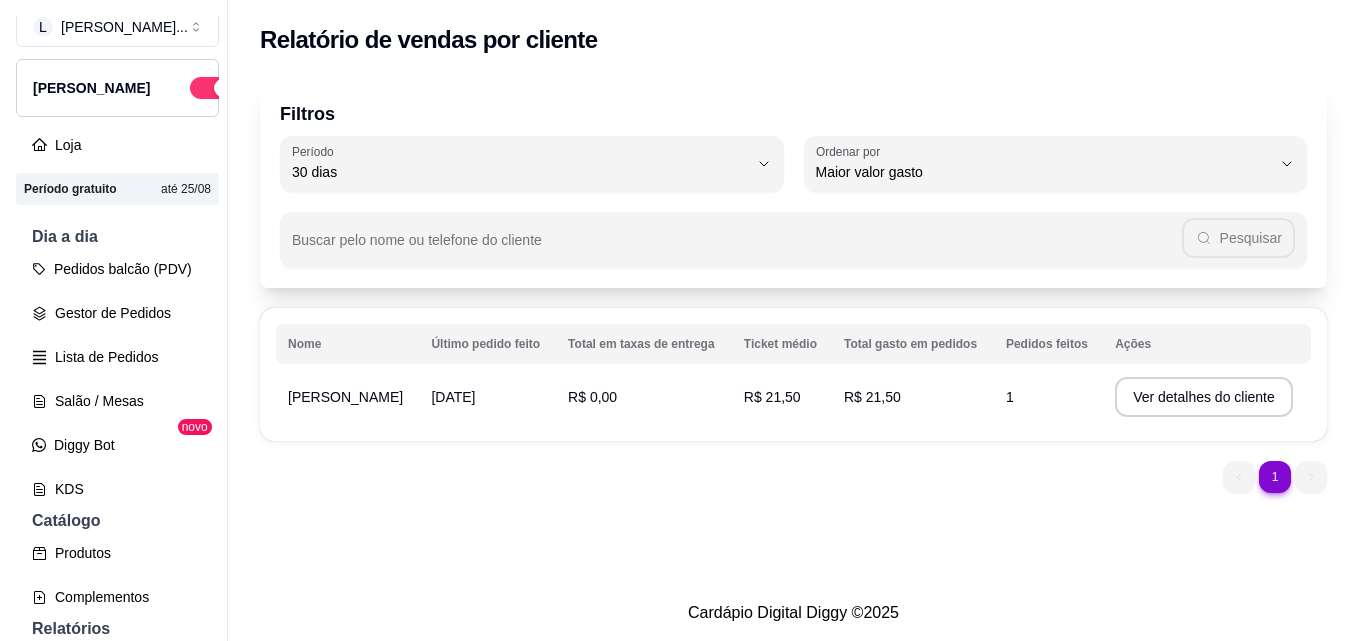 scroll, scrollTop: 0, scrollLeft: 0, axis: both 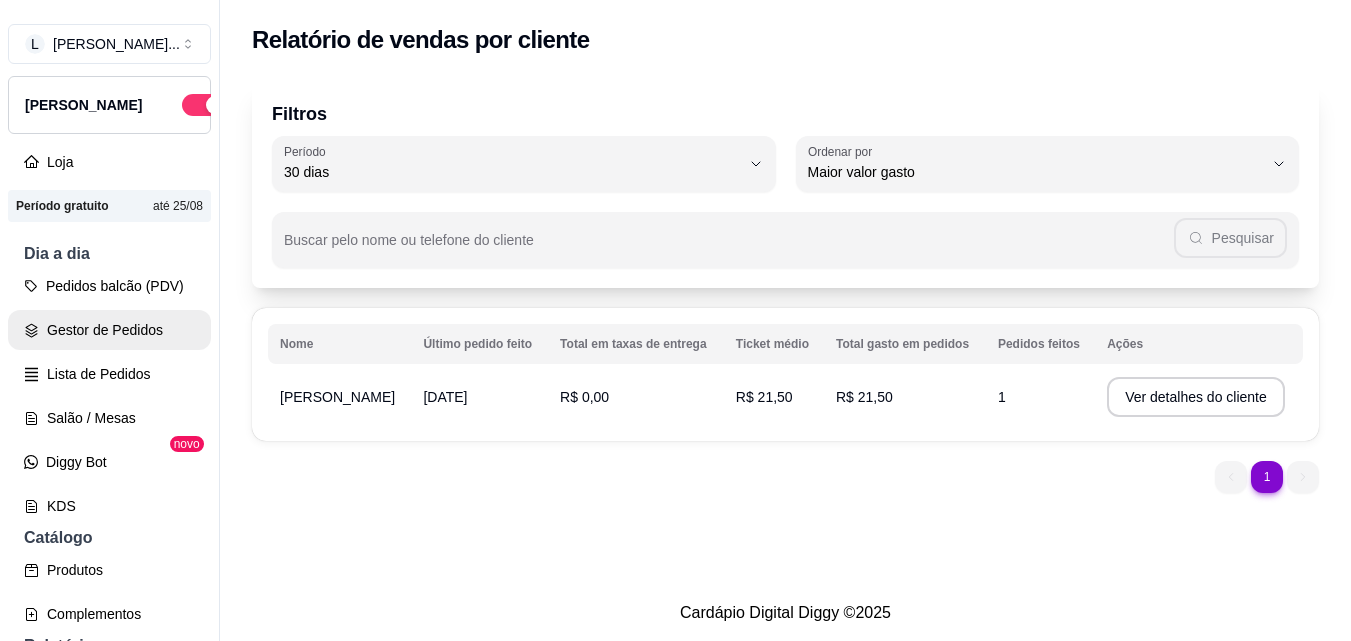 click on "Gestor de Pedidos" at bounding box center (109, 330) 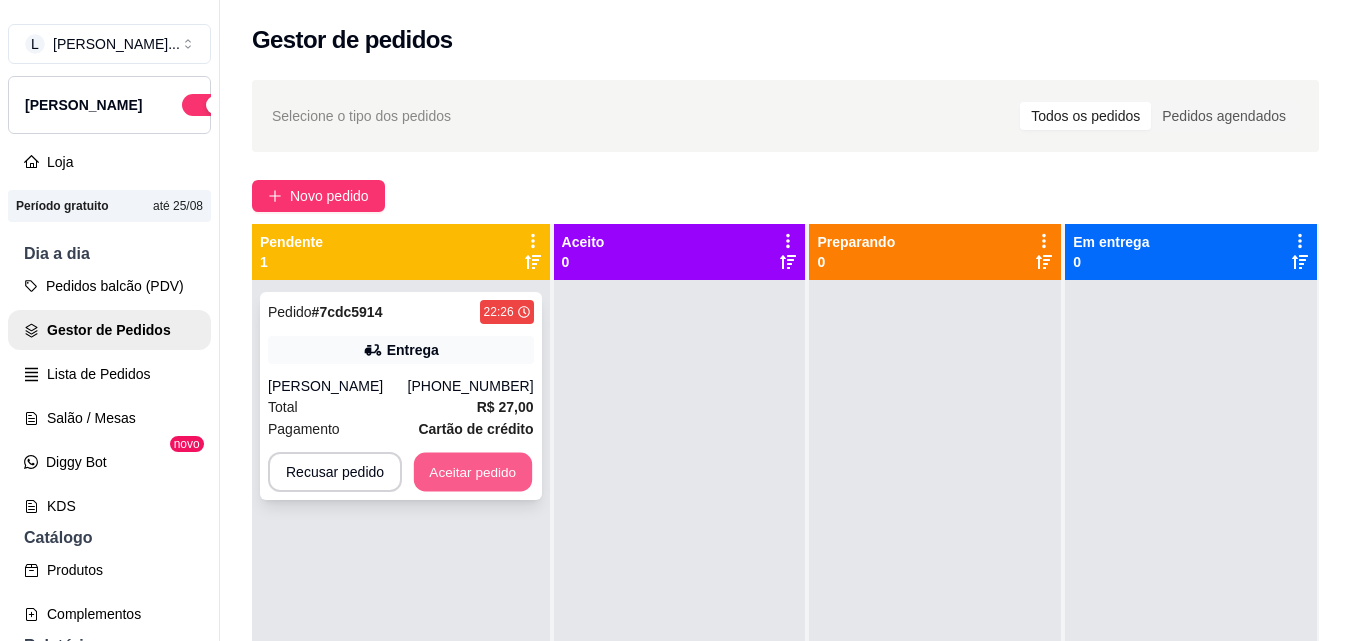 click on "Aceitar pedido" at bounding box center [473, 472] 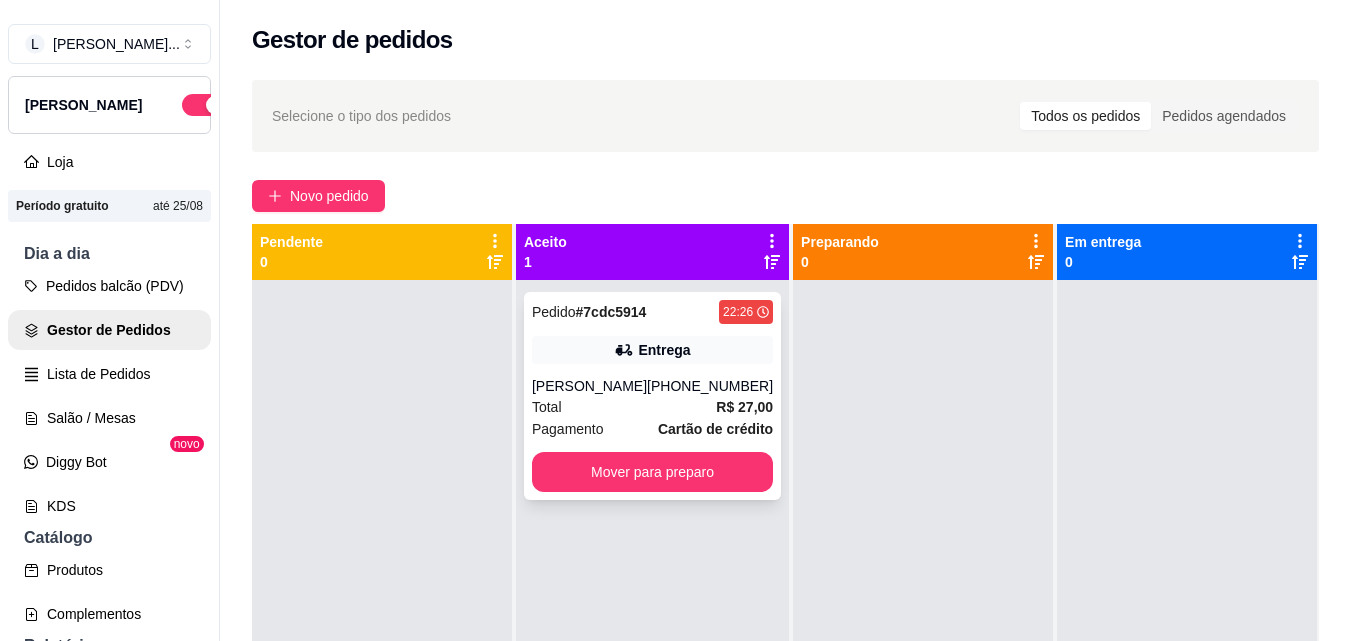 click on "[PHONE_NUMBER]" at bounding box center (710, 386) 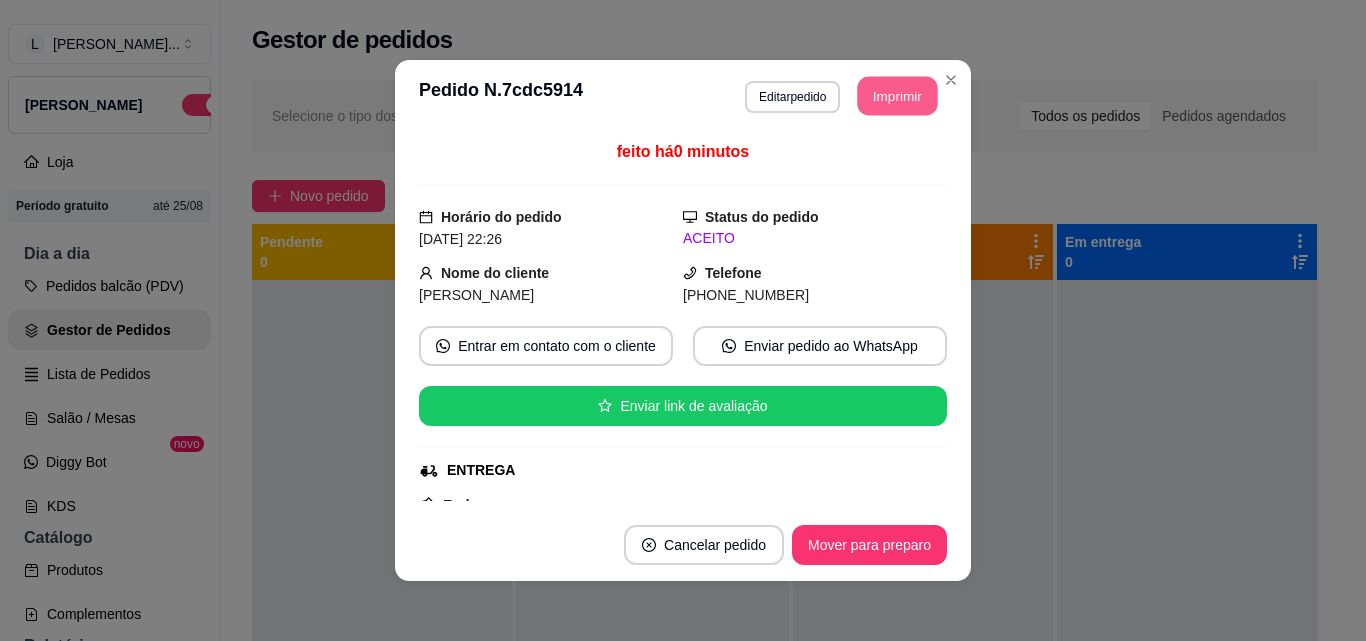 click on "Imprimir" at bounding box center (898, 96) 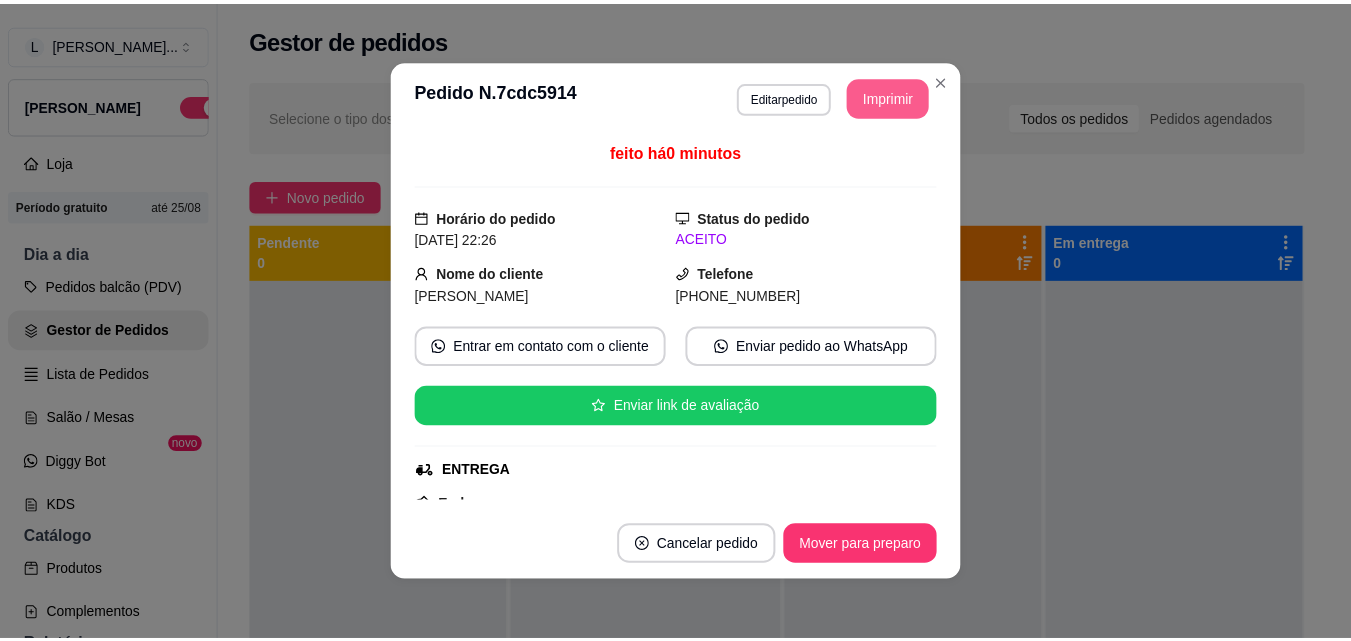 scroll, scrollTop: 0, scrollLeft: 0, axis: both 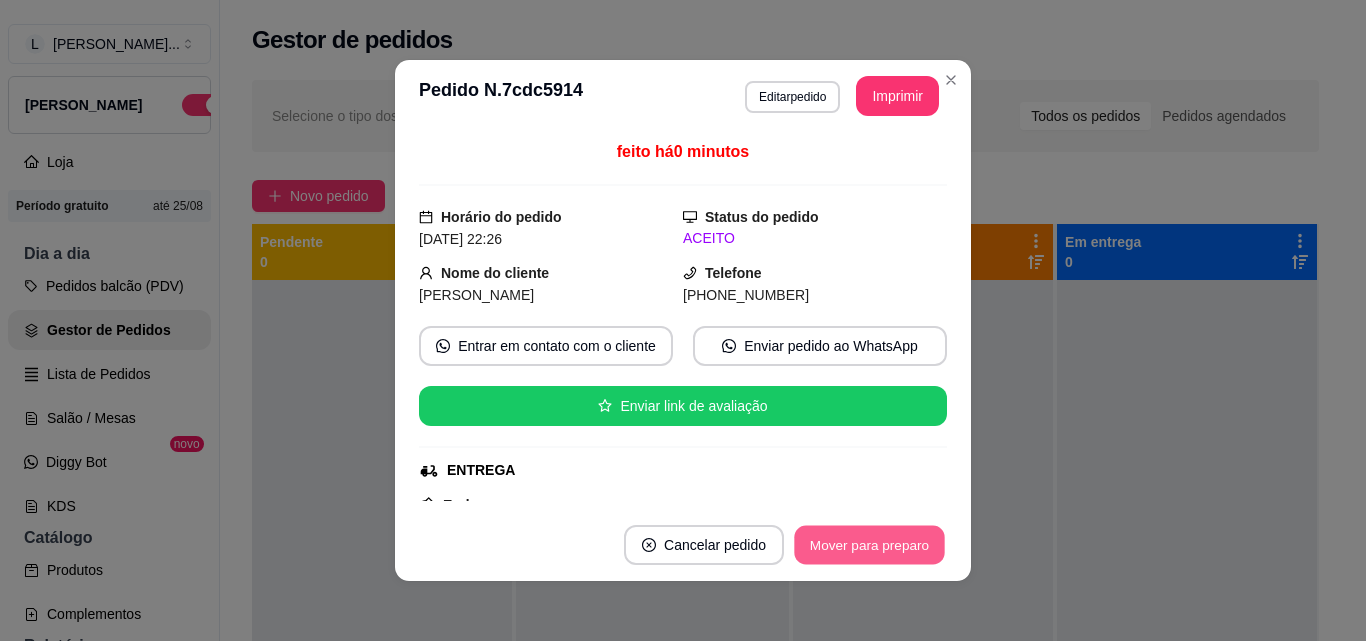 click on "Mover para preparo" at bounding box center (869, 545) 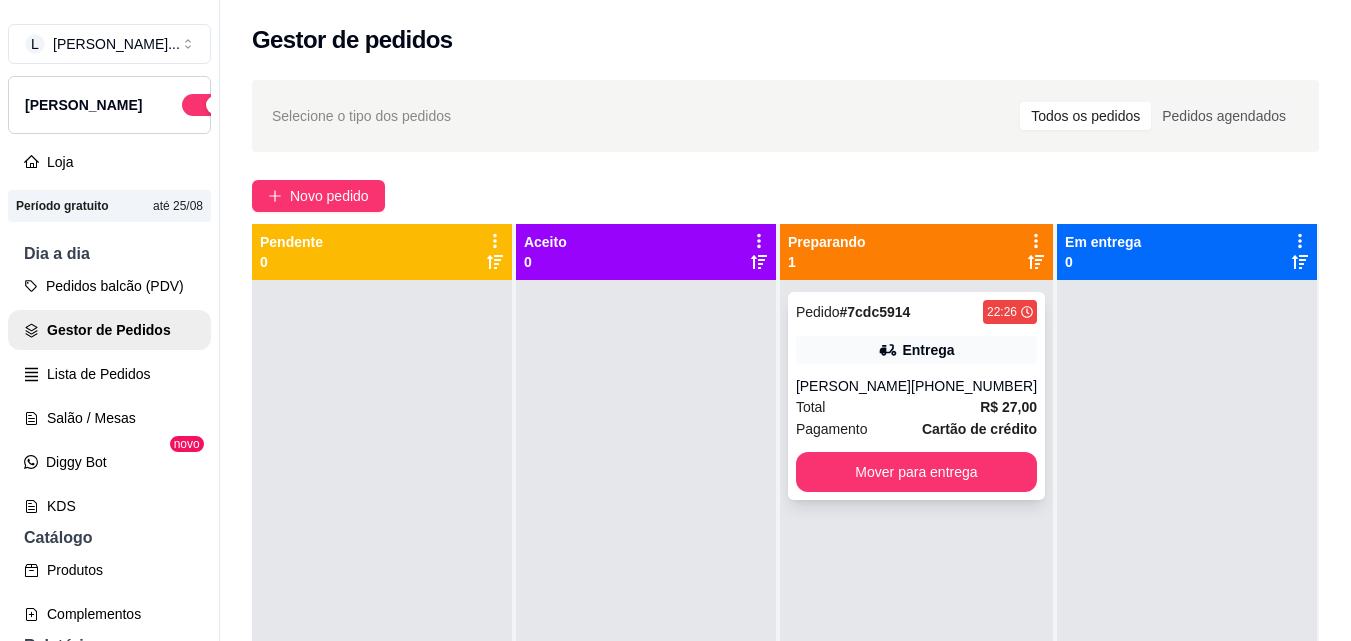 scroll, scrollTop: 56, scrollLeft: 0, axis: vertical 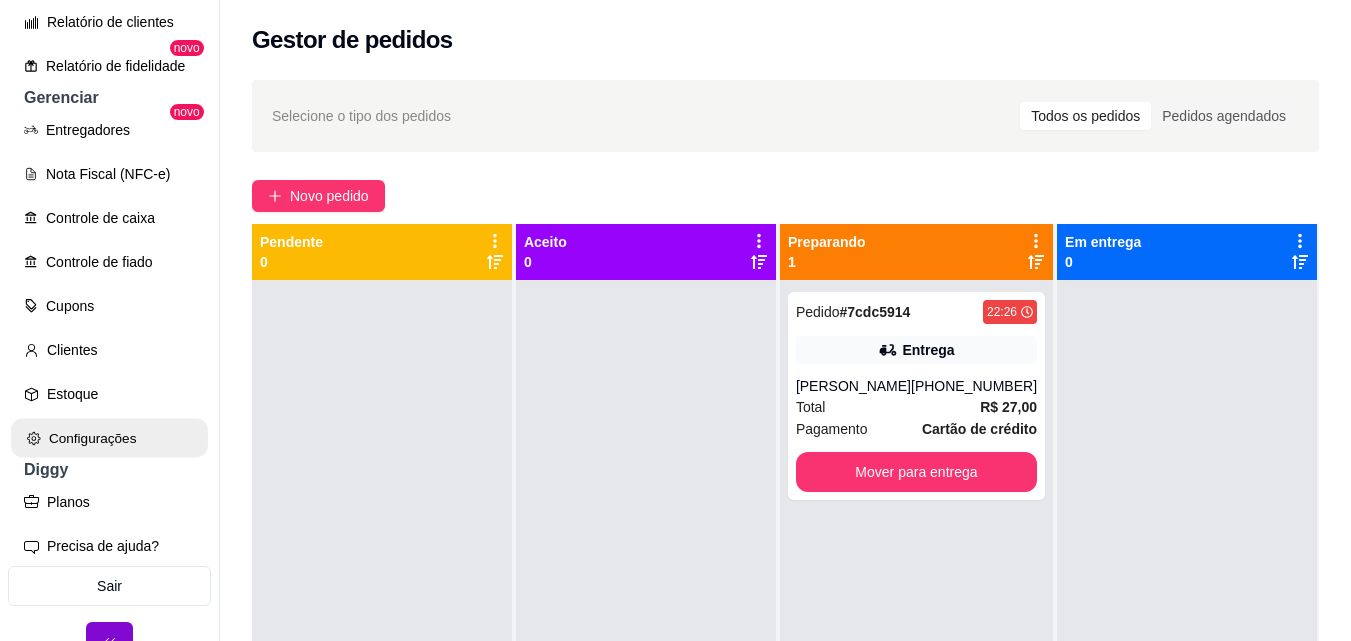 click on "Configurações" at bounding box center [109, 438] 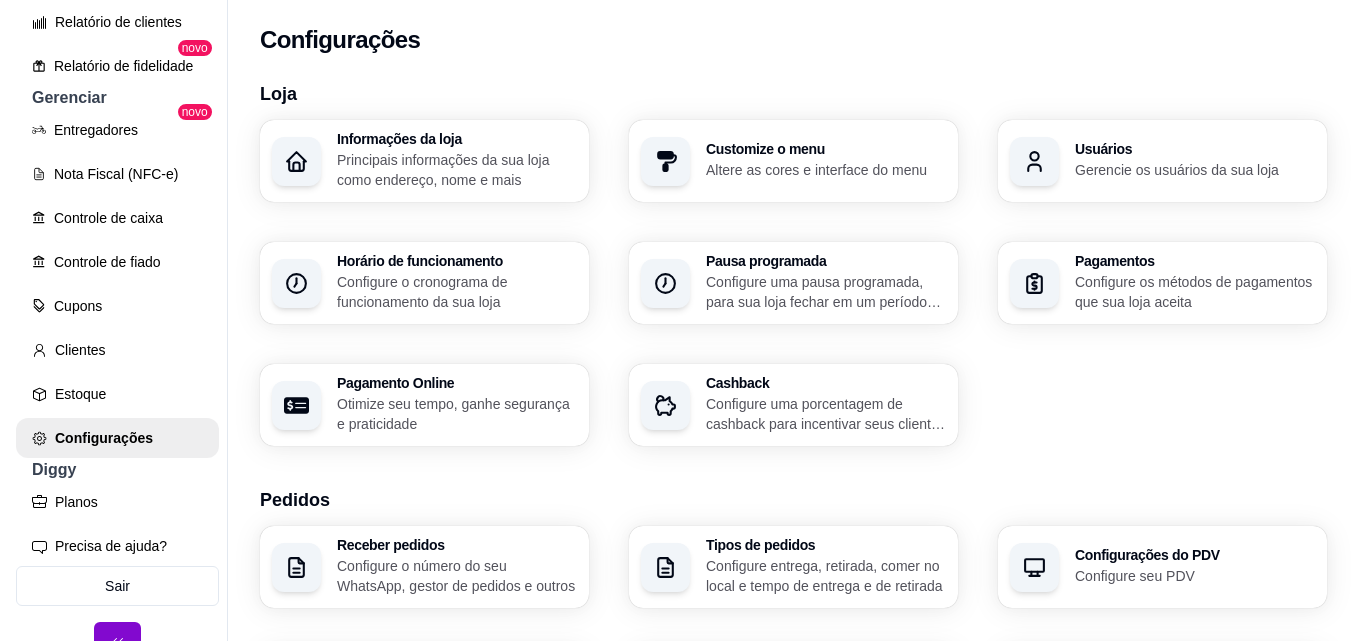 scroll, scrollTop: 100, scrollLeft: 0, axis: vertical 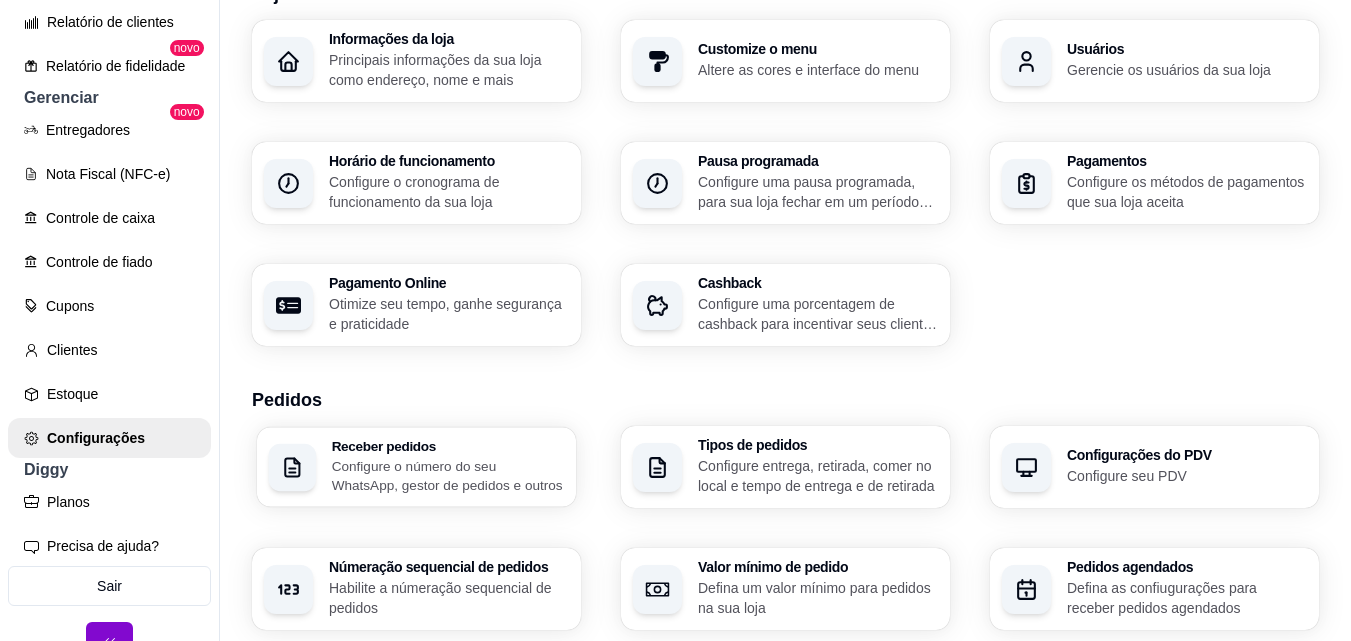 click on "Configure o número do seu WhatsApp, gestor de pedidos e outros" at bounding box center [448, 475] 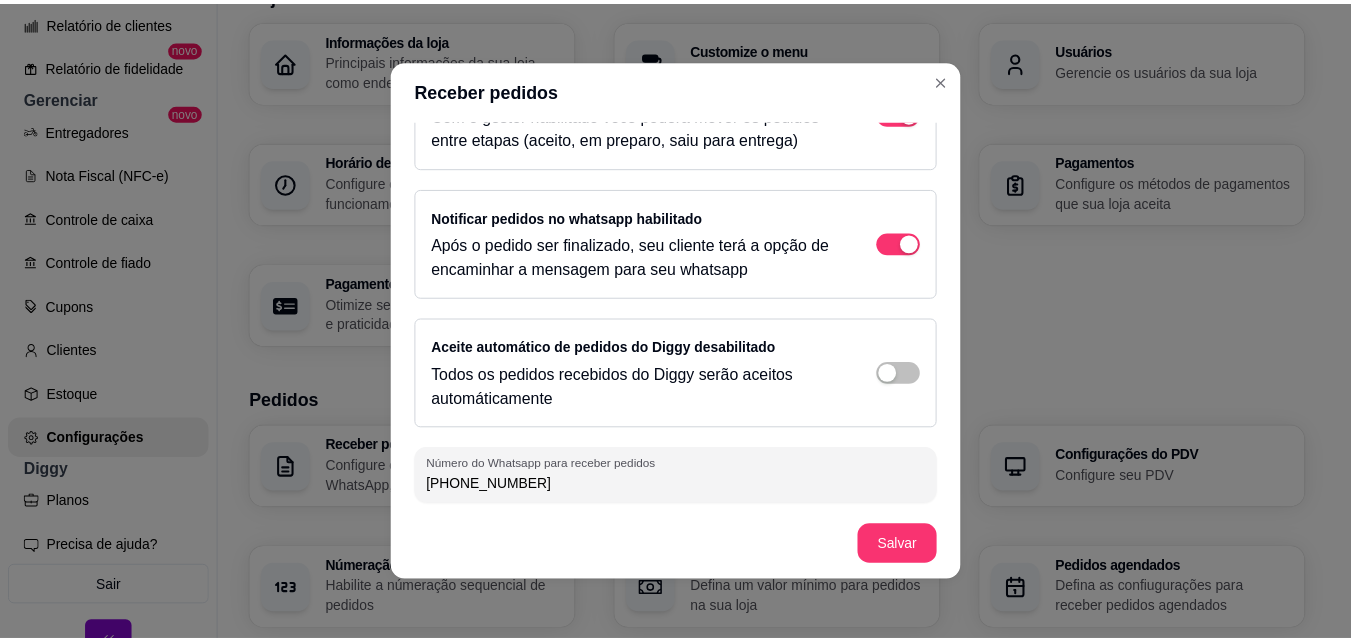 scroll, scrollTop: 203, scrollLeft: 0, axis: vertical 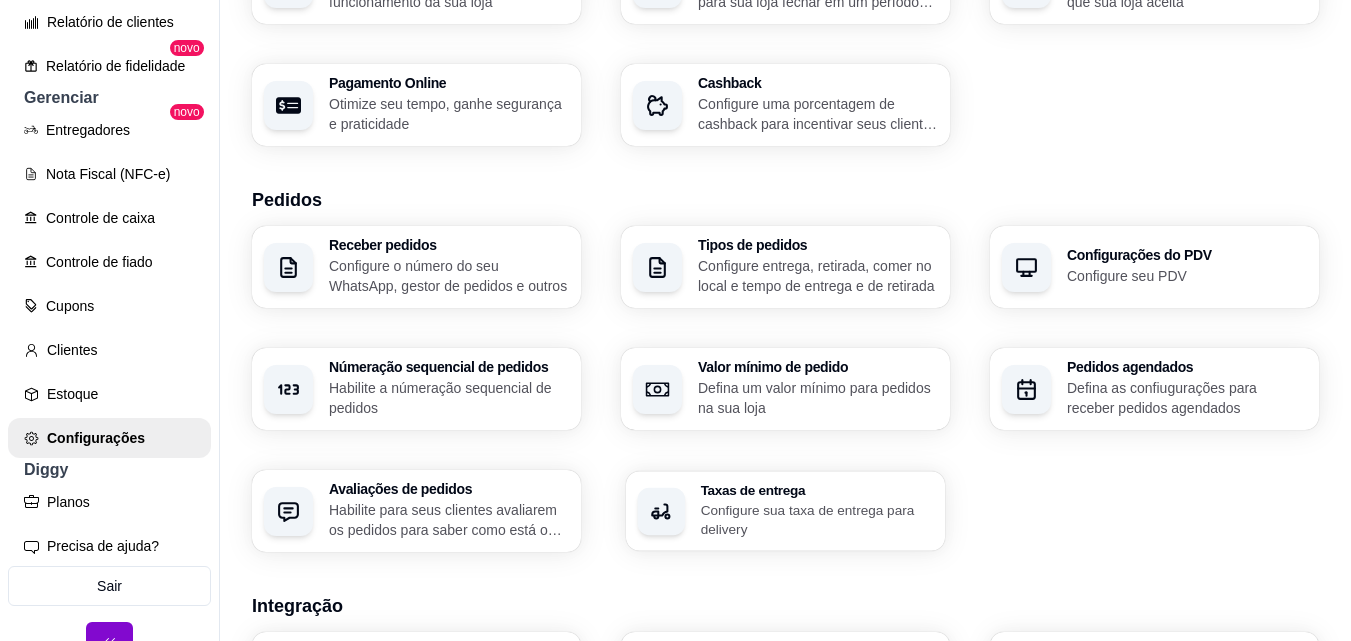 click on "Configure sua taxa de entrega para delivery" at bounding box center [817, 519] 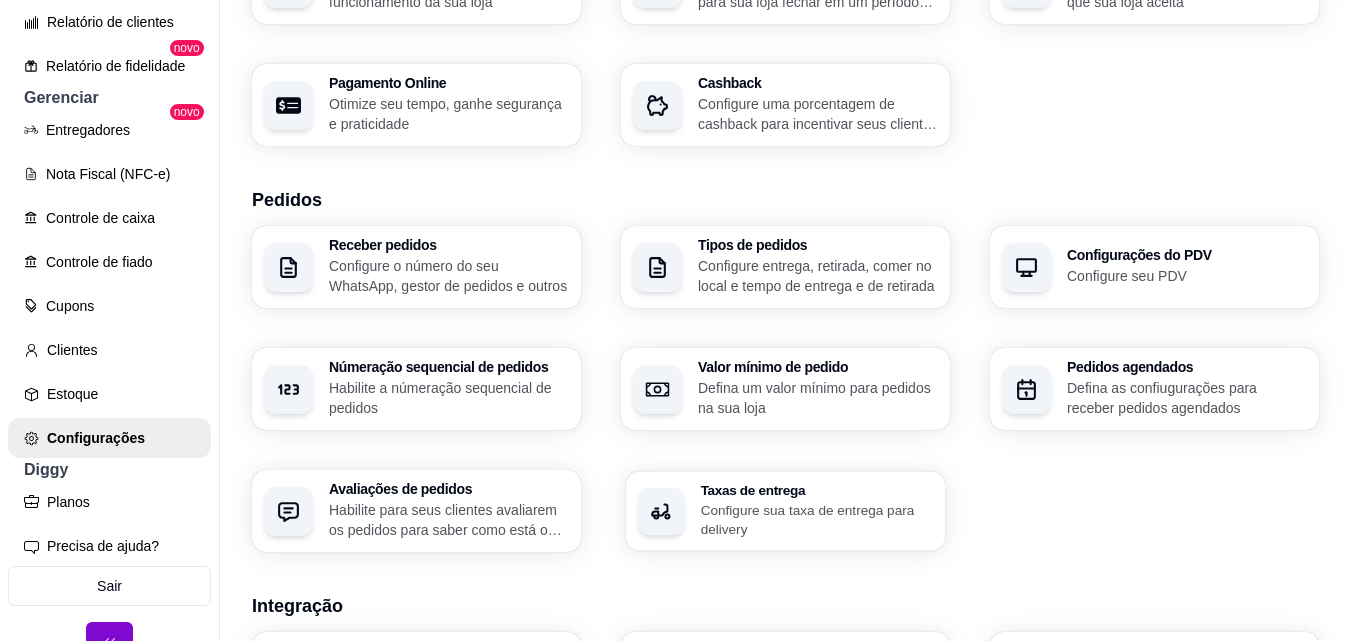 click on "Configure sua taxa de entrega para delivery" at bounding box center (817, 519) 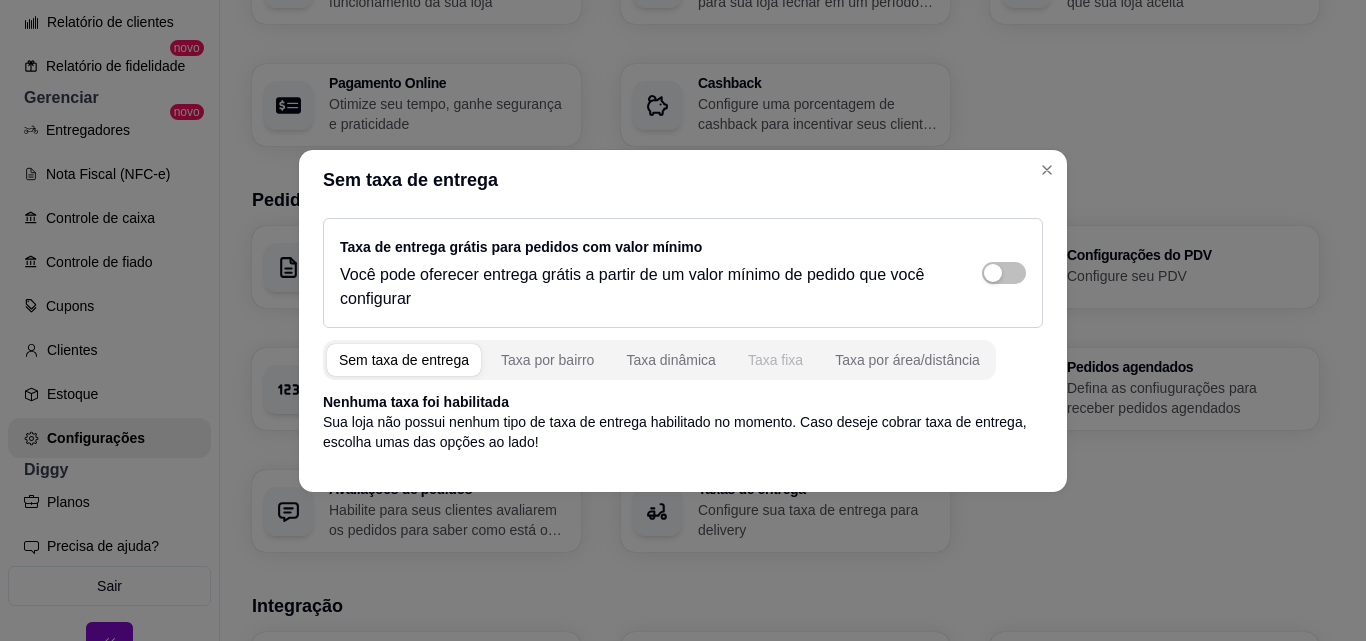 click on "Taxa fixa" at bounding box center (775, 360) 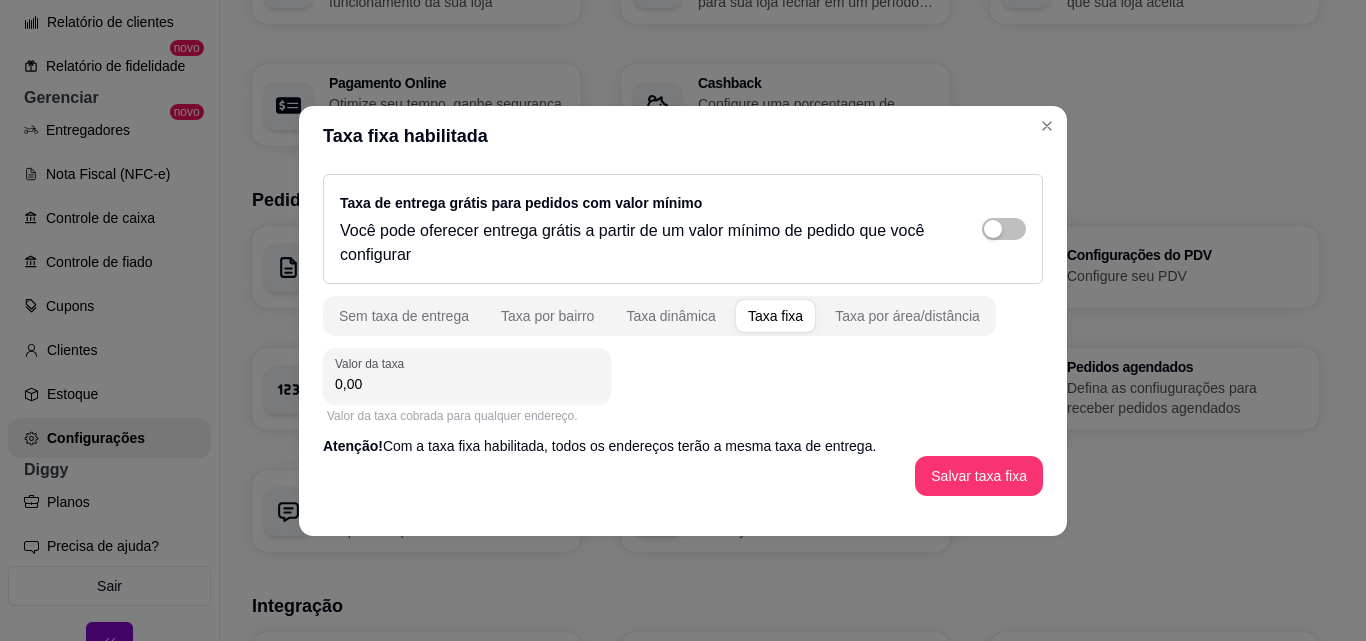 drag, startPoint x: 441, startPoint y: 382, endPoint x: 0, endPoint y: 448, distance: 445.91144 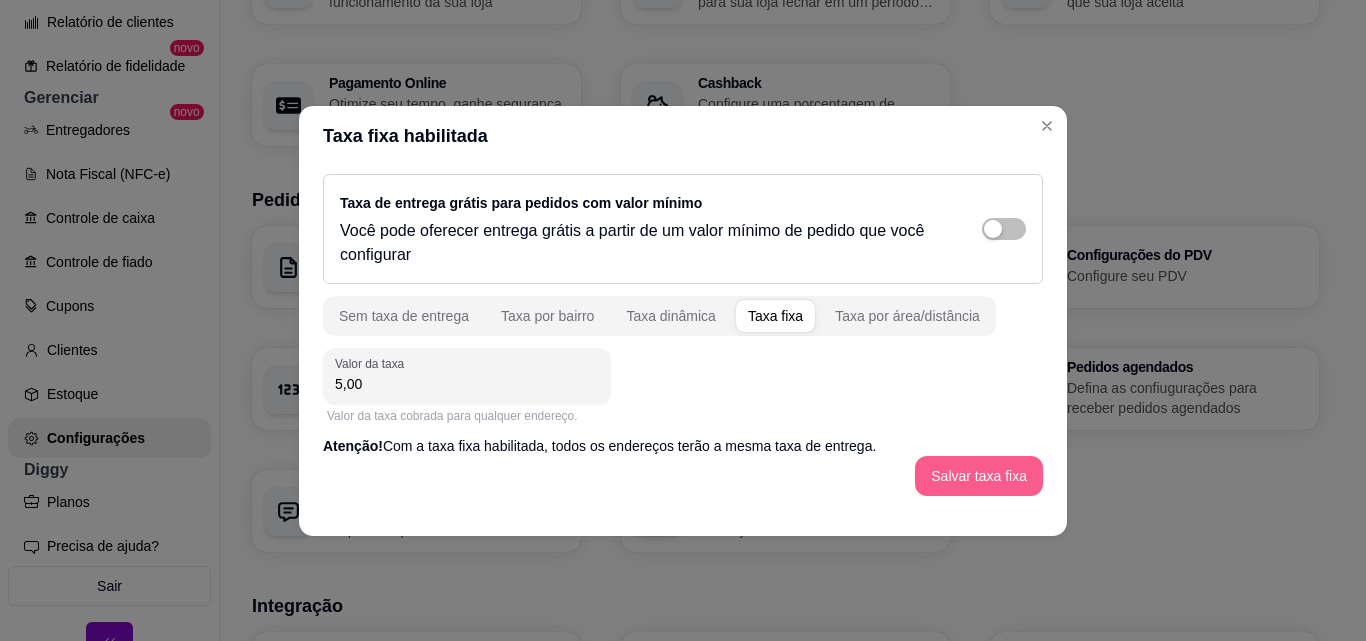 type on "5,00" 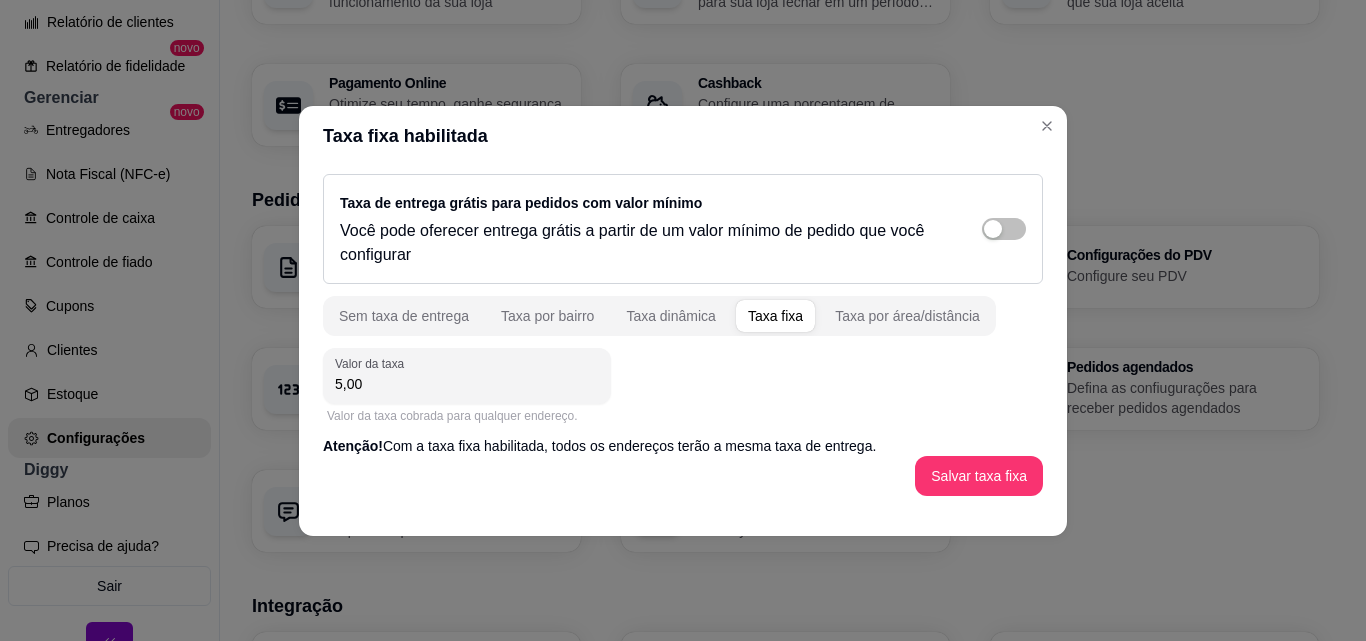 click on "Taxa fixa habilitada Taxa de entrega grátis para pedidos com valor mínimo Você pode oferecer entrega grátis a partir de um valor mínimo de pedido que você configurar Sem taxa de entrega Taxa por bairro Taxa dinâmica Taxa fixa Taxa por área/distância Valor da taxa 5,00 Valor da taxa cobrada para qualquer endereço. Atenção!  Com a taxa fixa habilitada, todos os endereços terão a mesma taxa de entrega. Salvar taxa fixa" at bounding box center [683, 320] 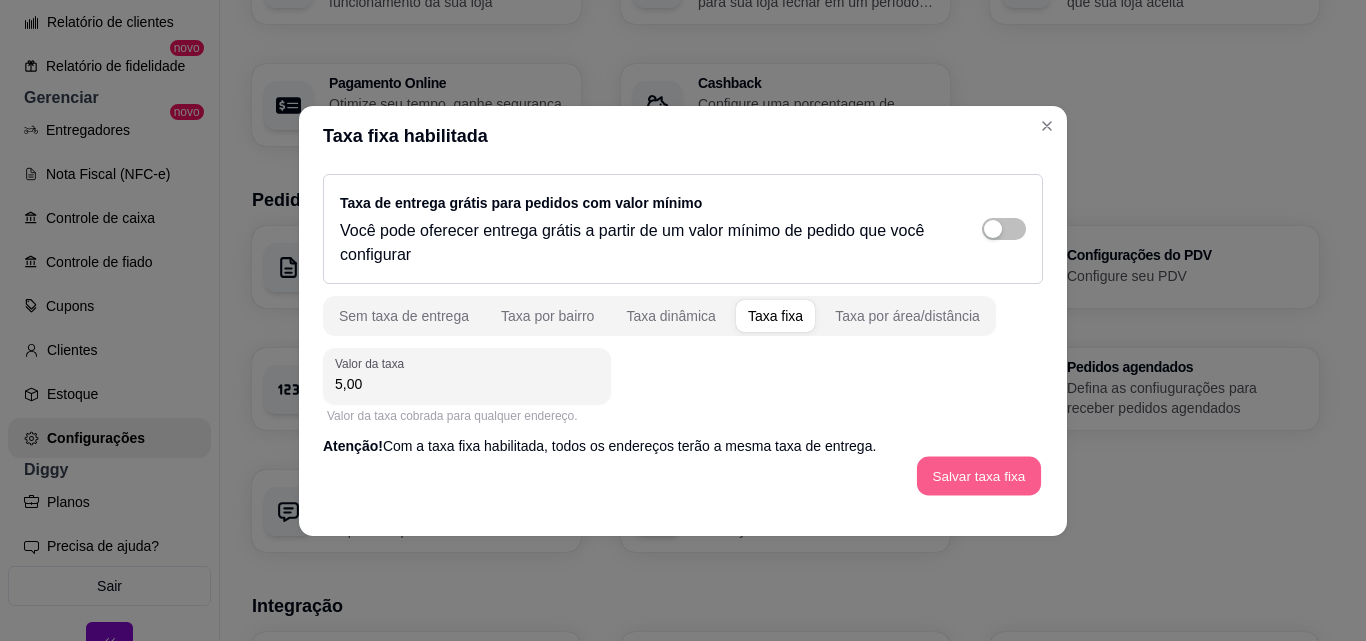 click on "Salvar taxa fixa" at bounding box center (979, 475) 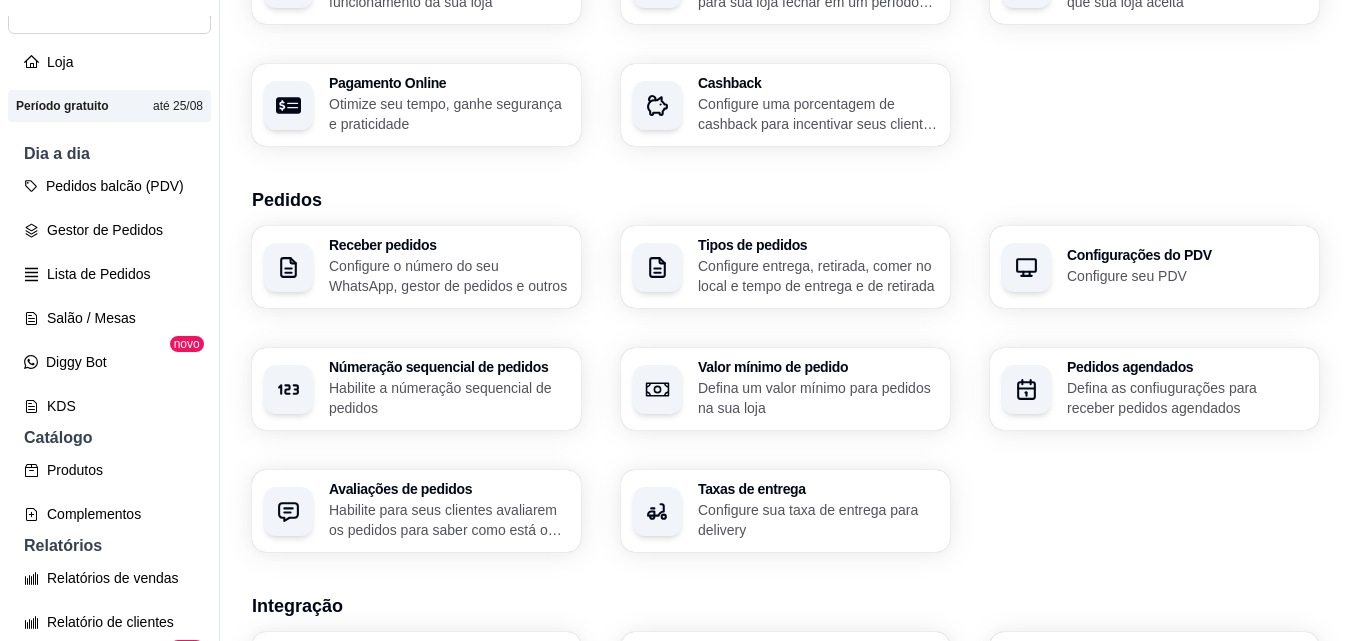 scroll, scrollTop: 0, scrollLeft: 0, axis: both 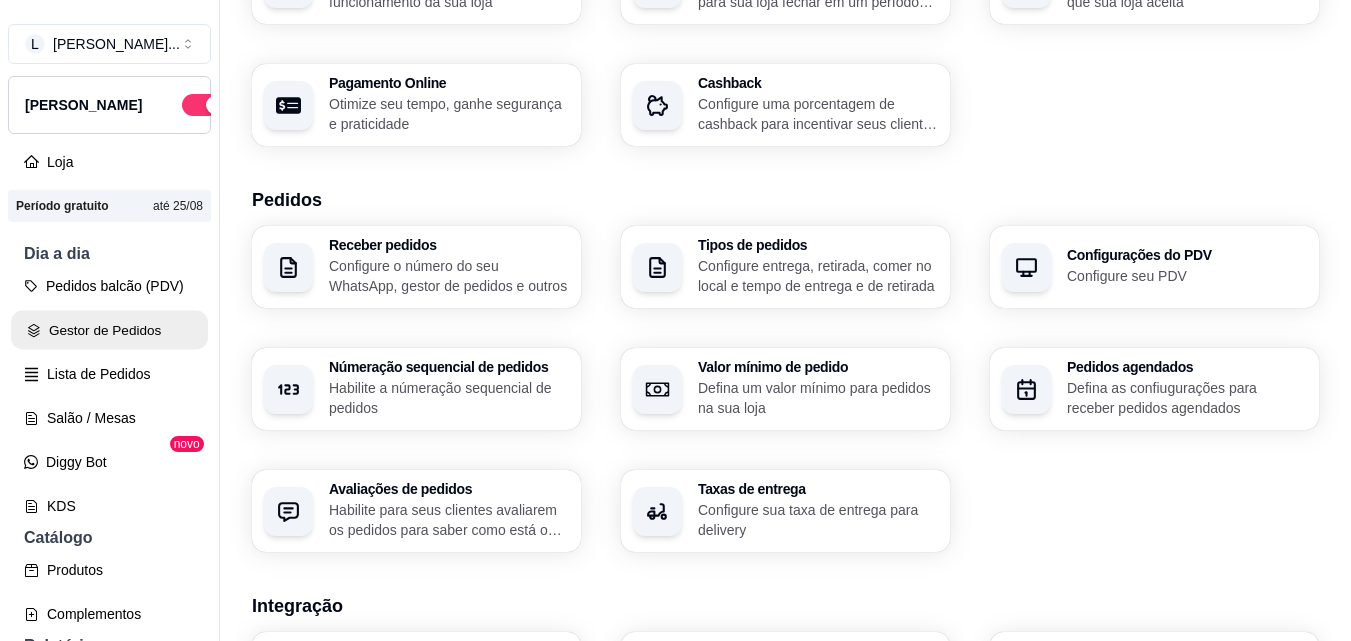 click on "Gestor de Pedidos" at bounding box center [109, 330] 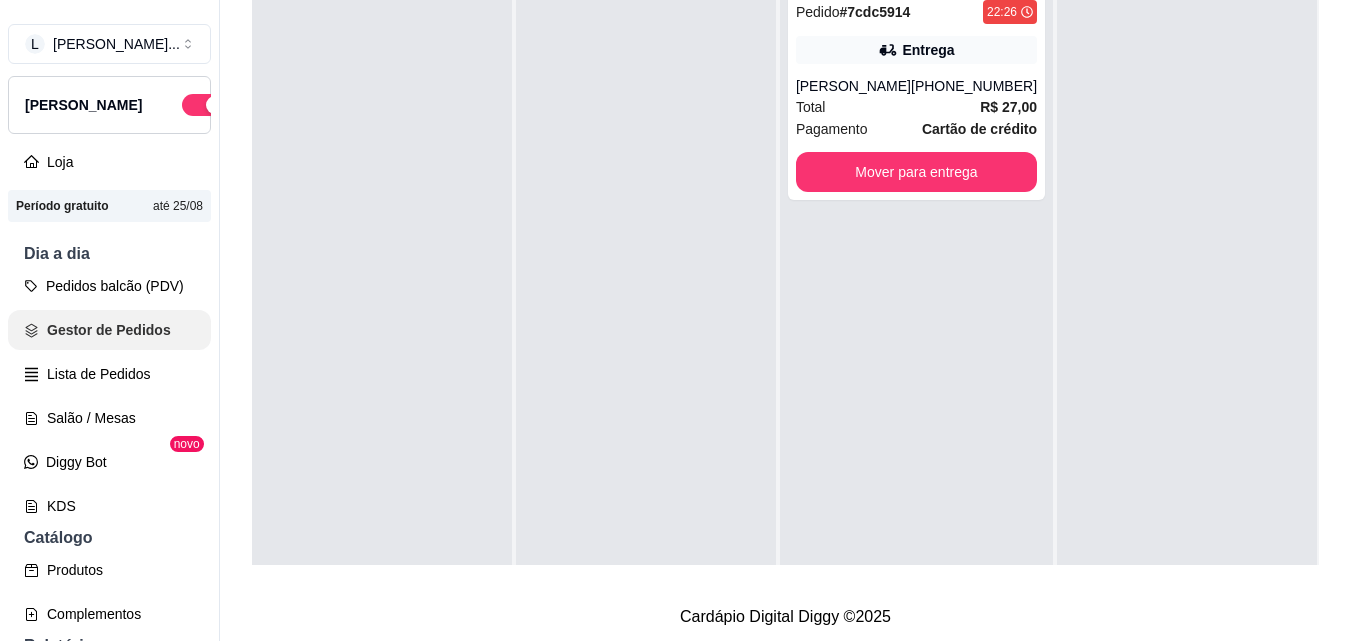scroll, scrollTop: 0, scrollLeft: 0, axis: both 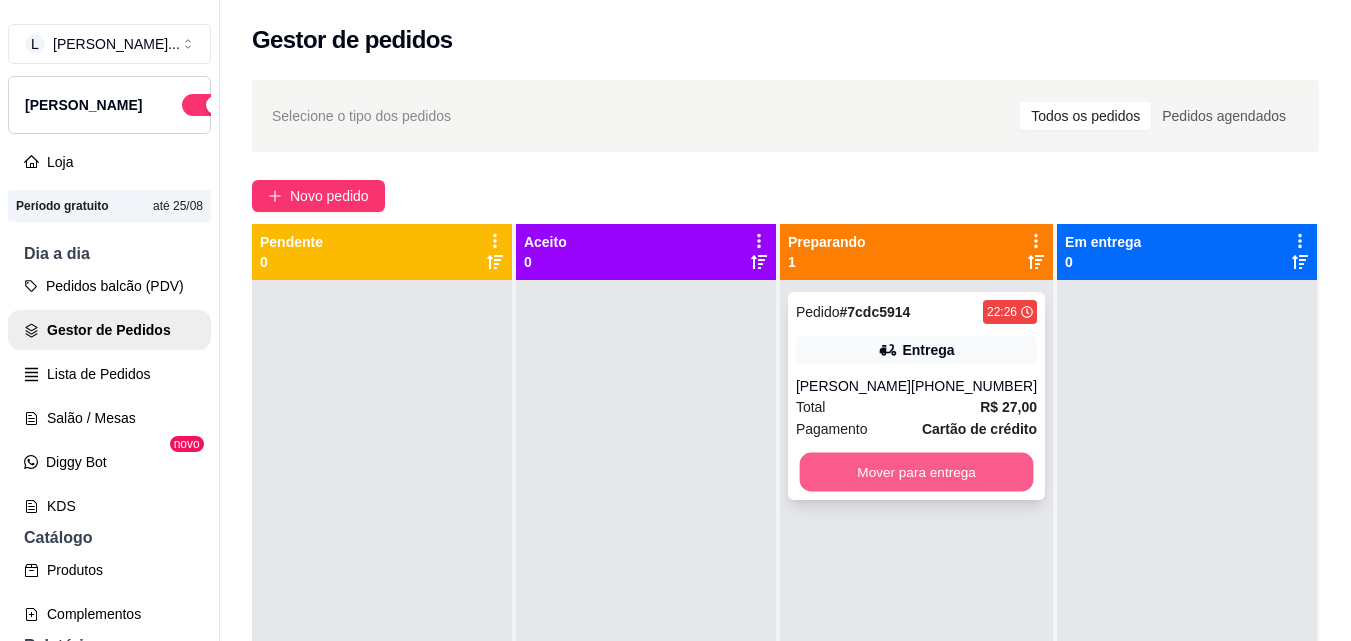 click on "Mover para entrega" at bounding box center (916, 472) 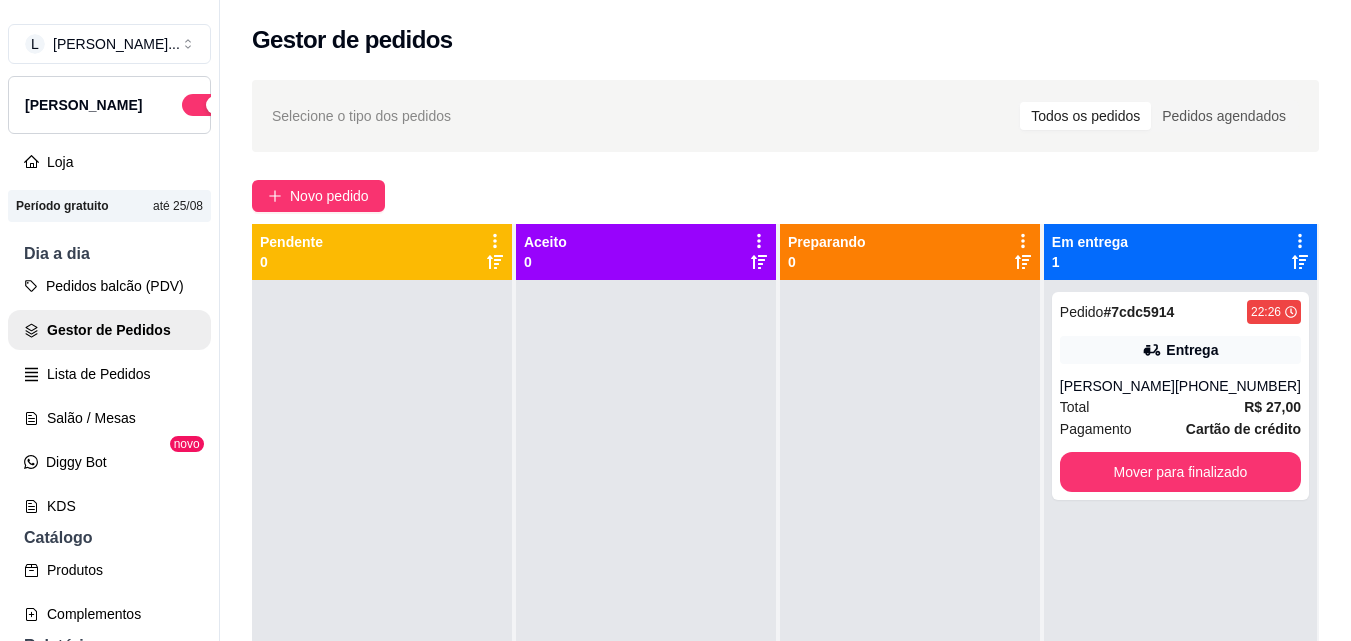 scroll, scrollTop: 56, scrollLeft: 0, axis: vertical 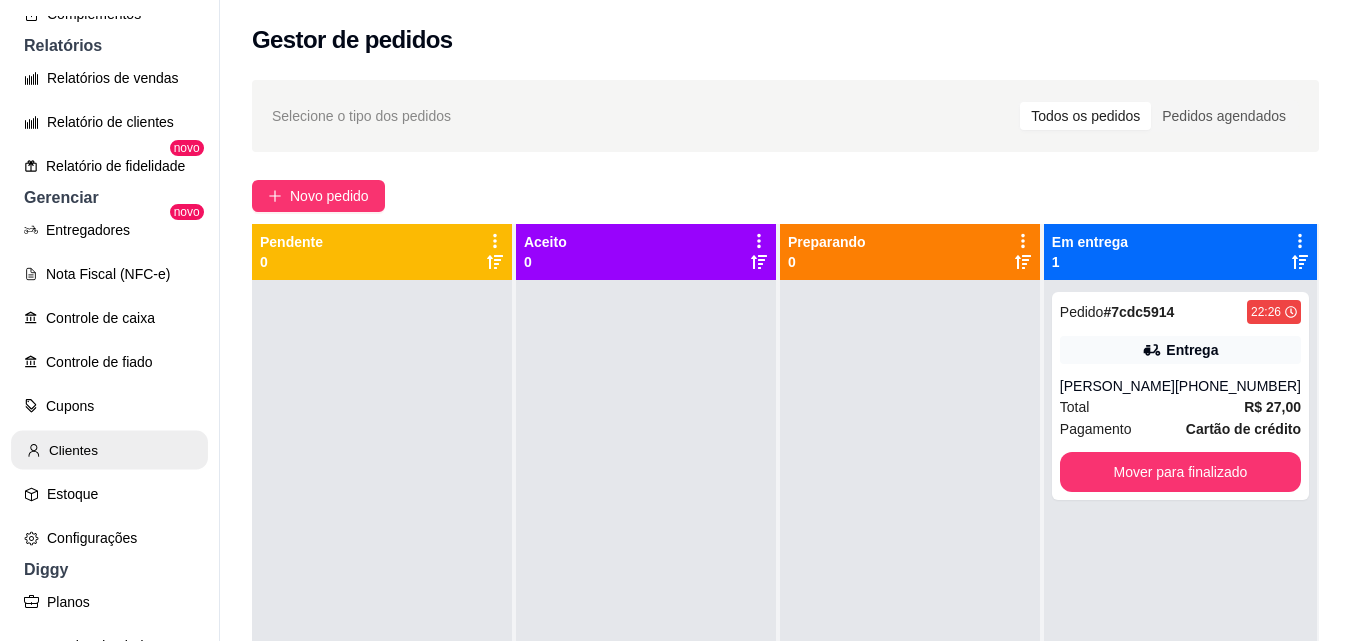 click on "Clientes" at bounding box center [109, 450] 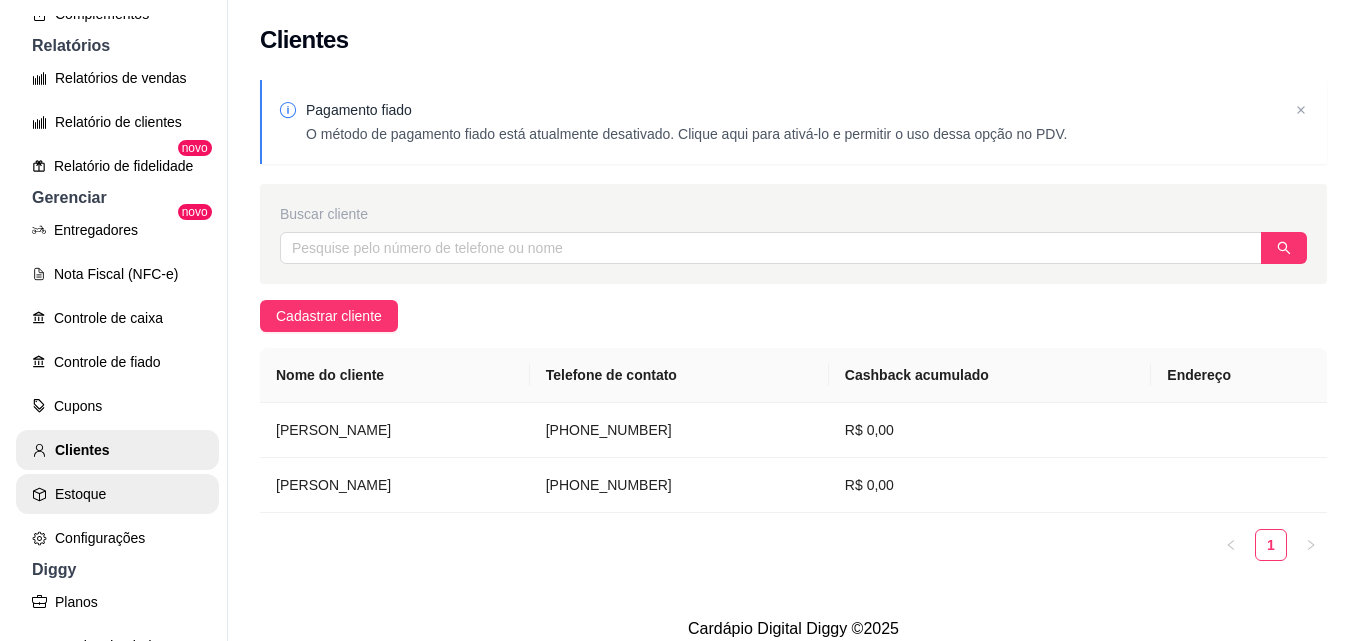 scroll, scrollTop: 700, scrollLeft: 0, axis: vertical 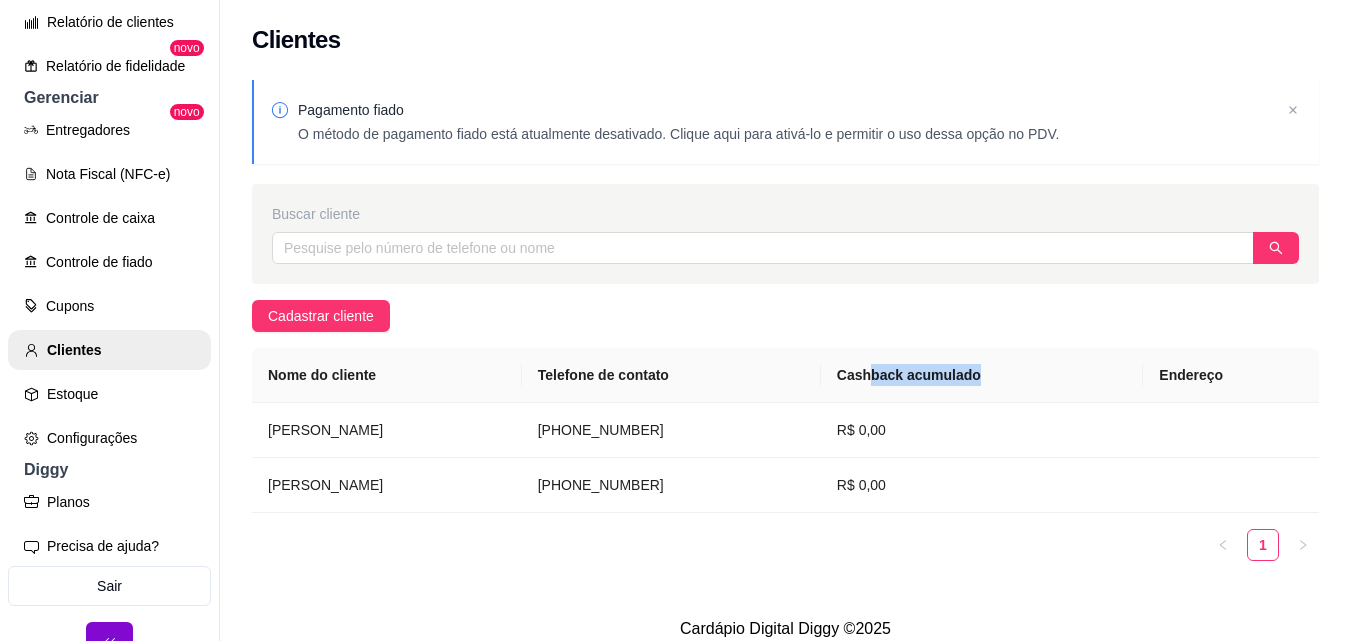 drag, startPoint x: 872, startPoint y: 386, endPoint x: 997, endPoint y: 385, distance: 125.004 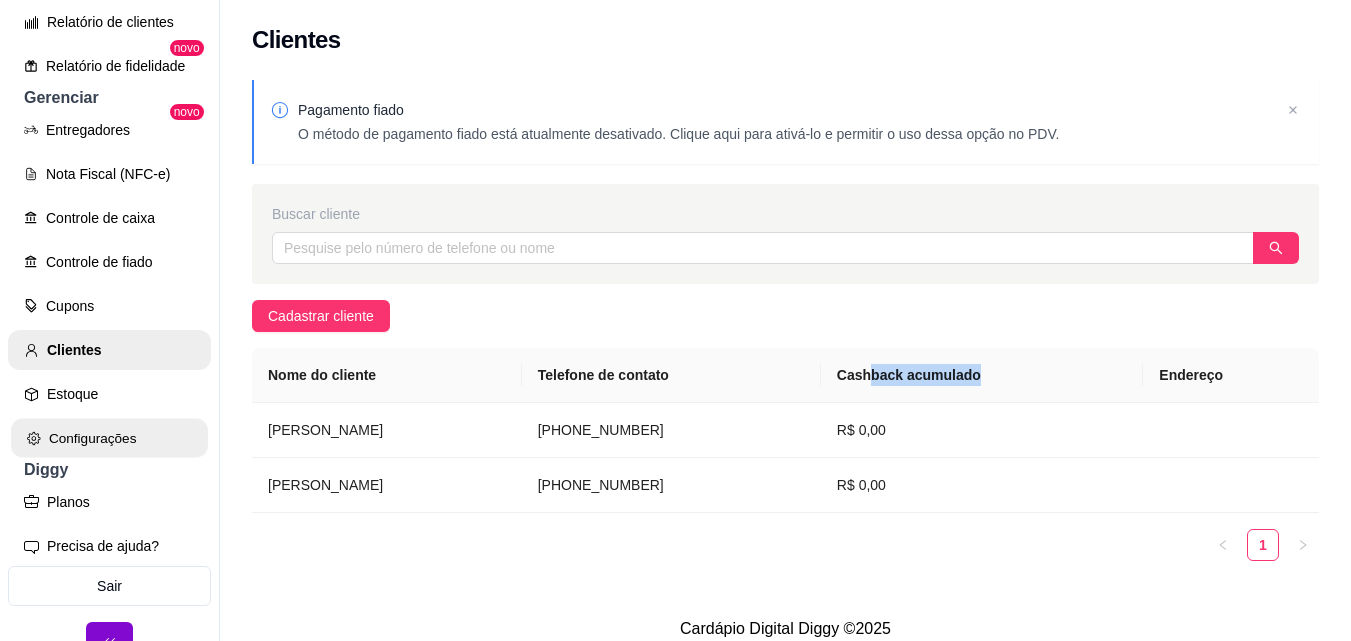 click on "Configurações" at bounding box center (109, 438) 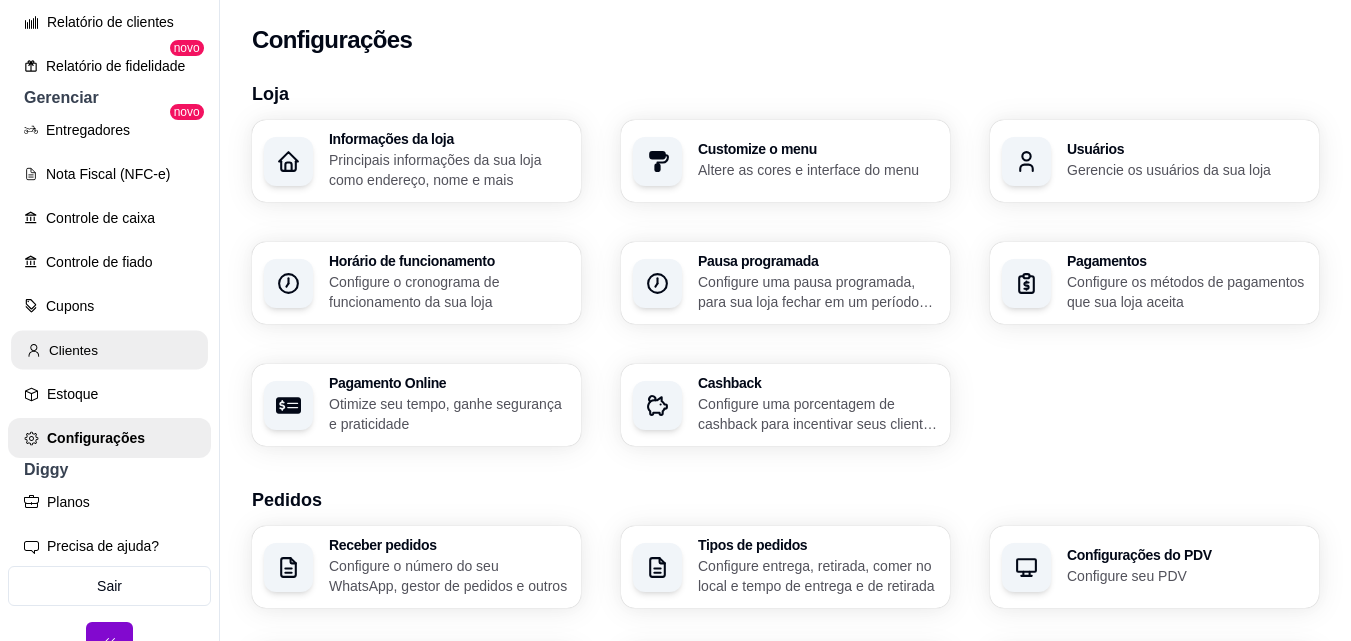 click on "Clientes" at bounding box center [109, 350] 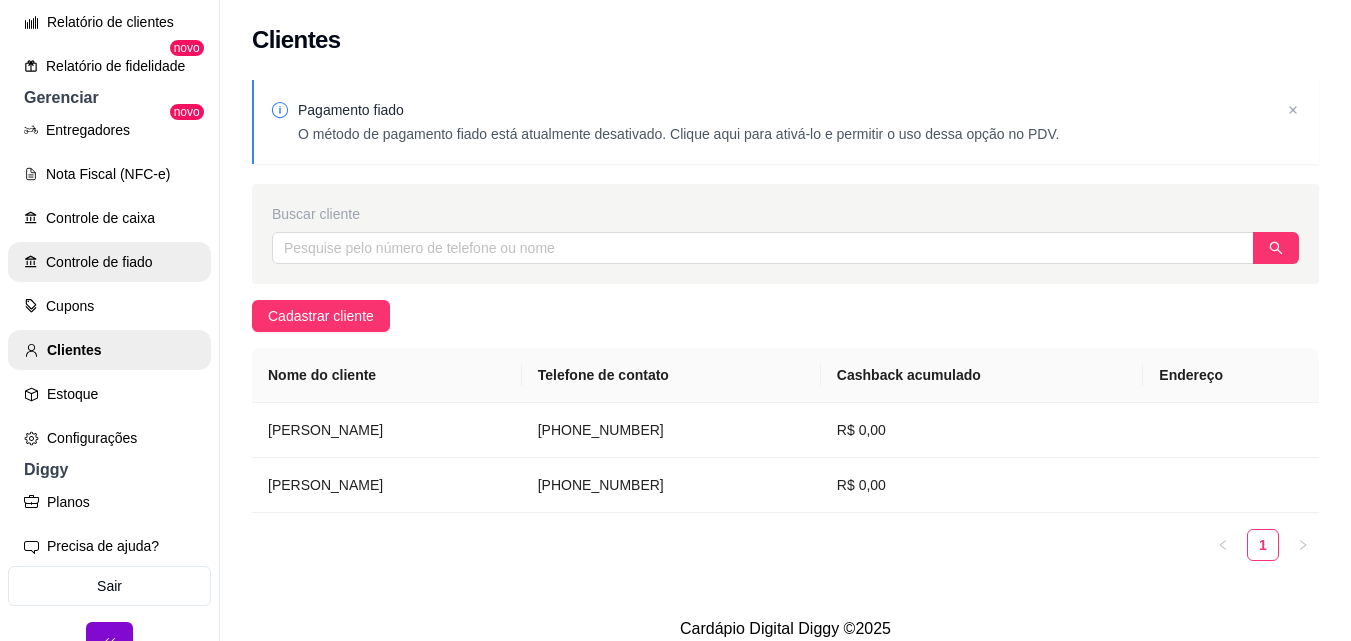 click on "Controle de fiado" at bounding box center [109, 262] 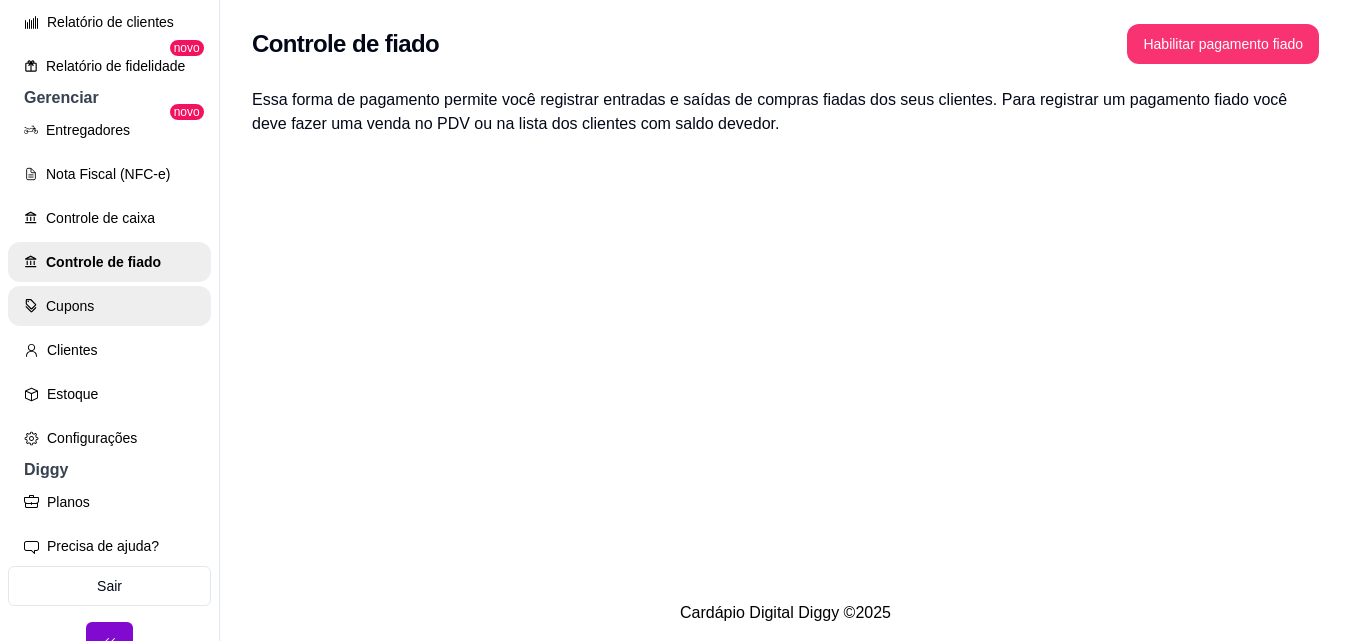 click on "Cupons" at bounding box center (109, 306) 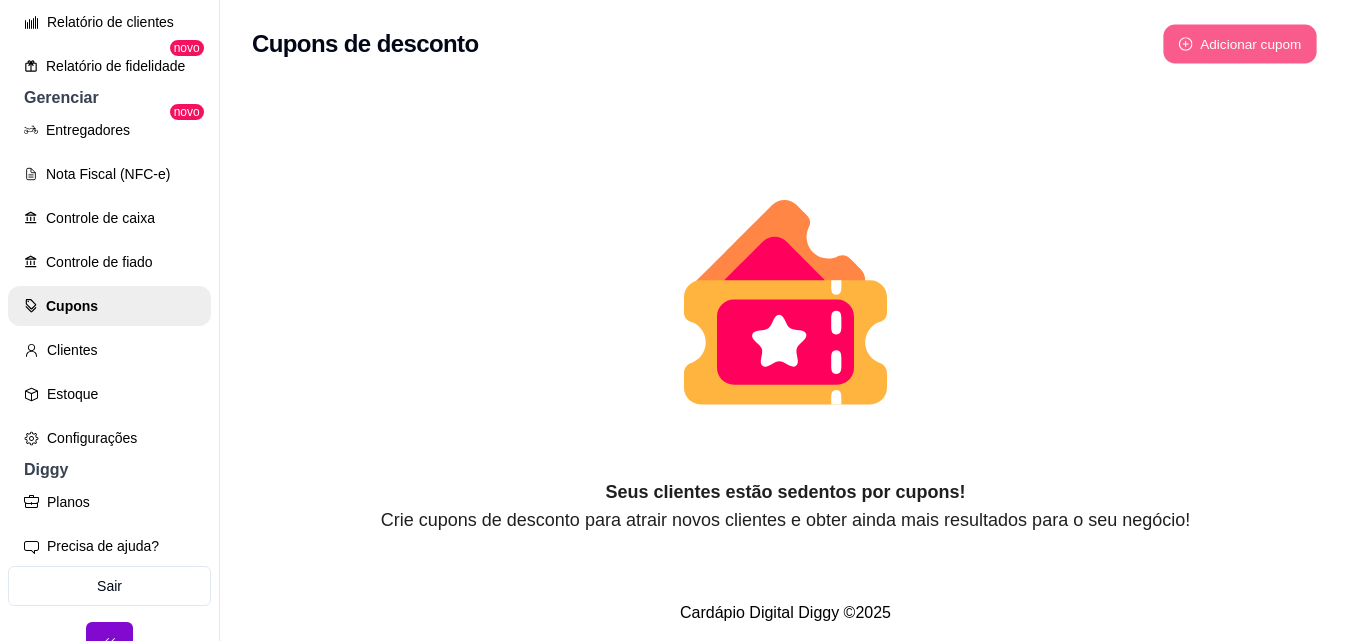 click on "Adicionar cupom" at bounding box center (1240, 44) 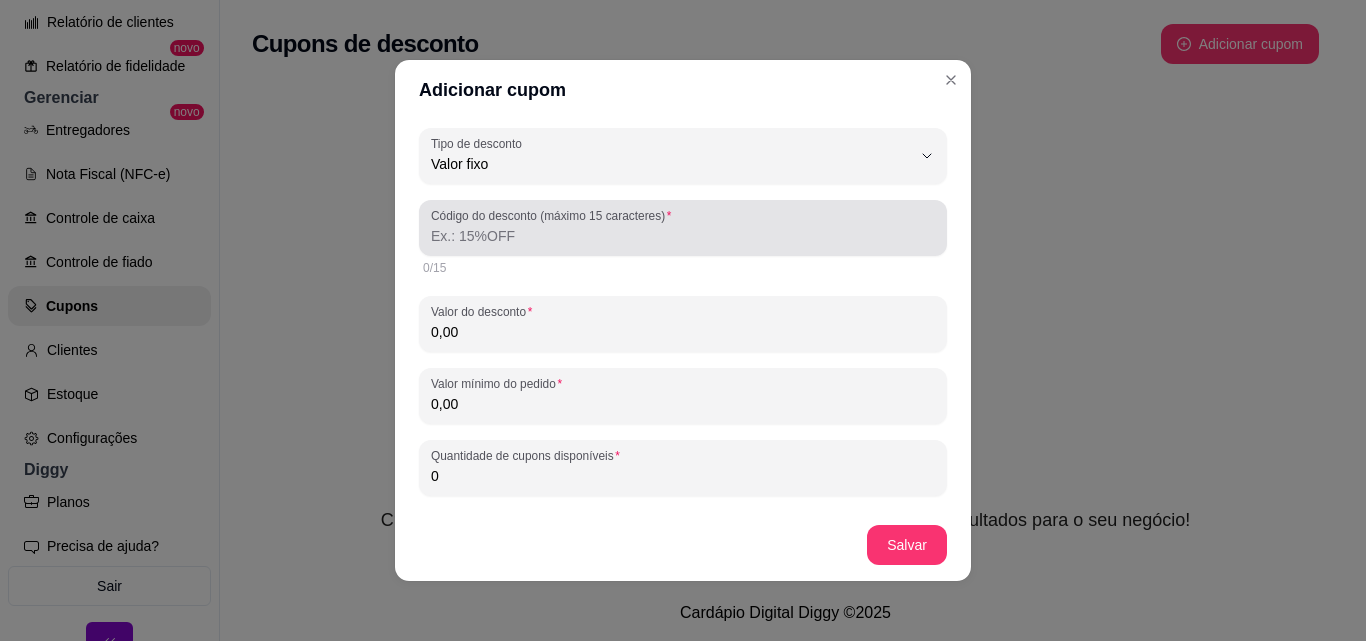 click on "Código do desconto (máximo 15 caracteres)" at bounding box center (683, 236) 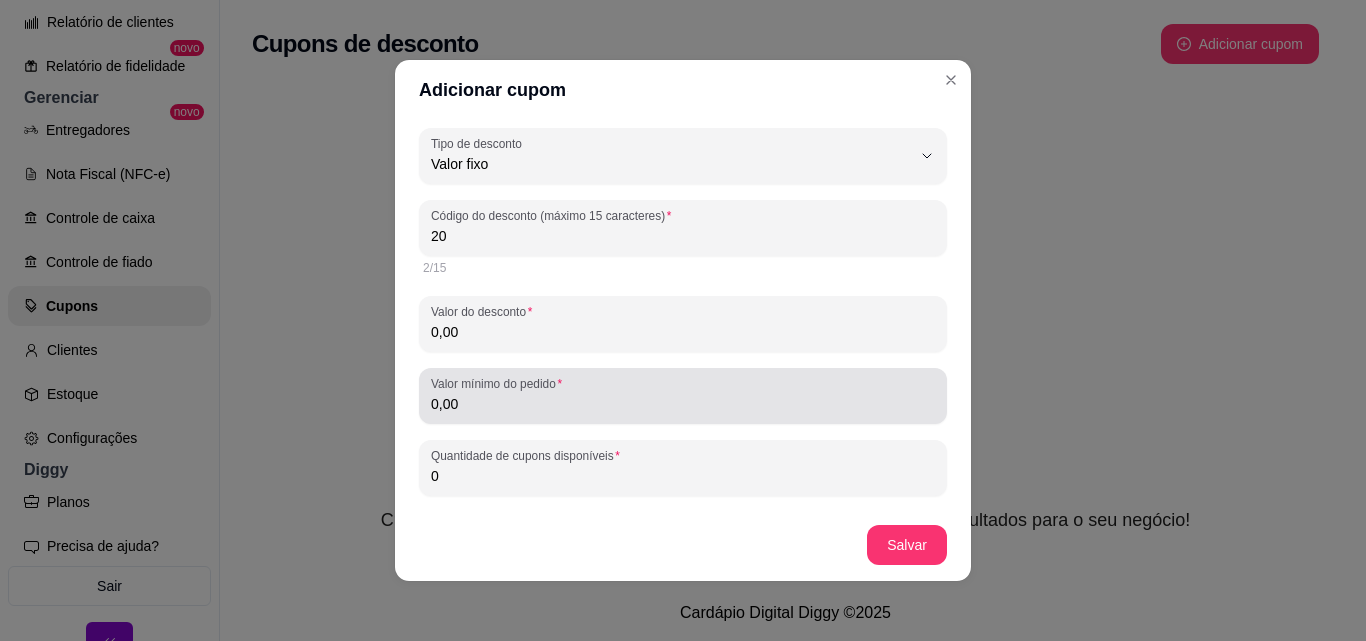 type on "2" 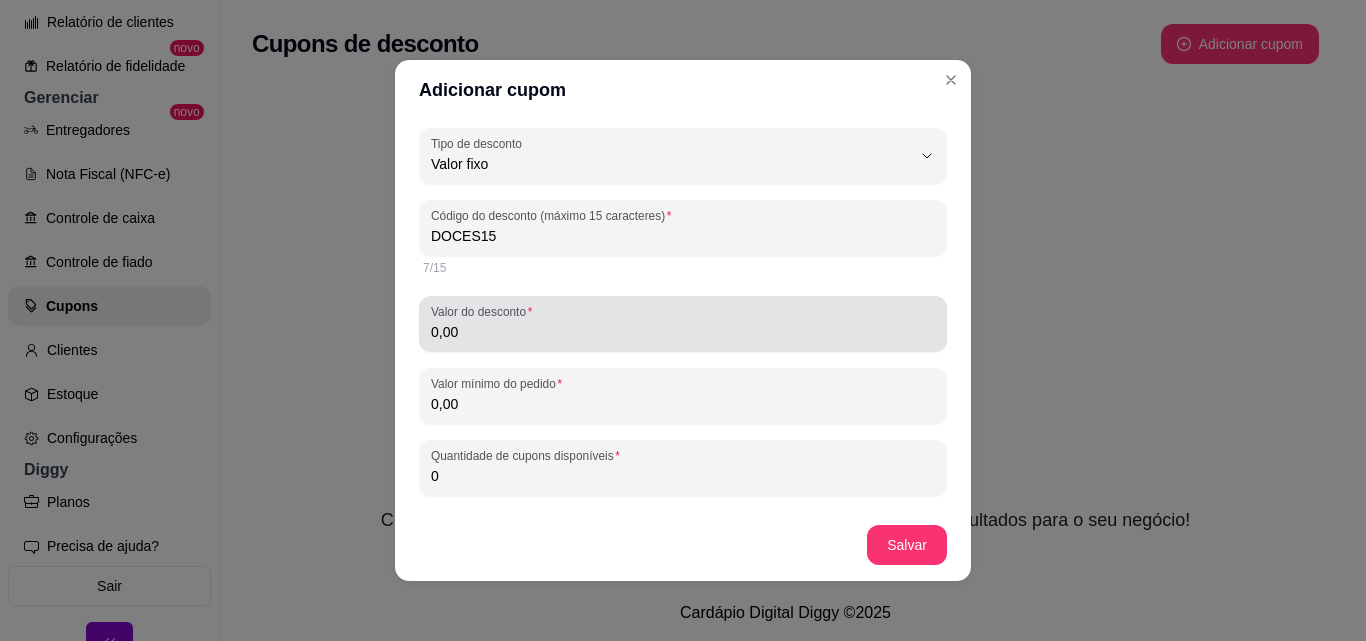 type on "DOCES15" 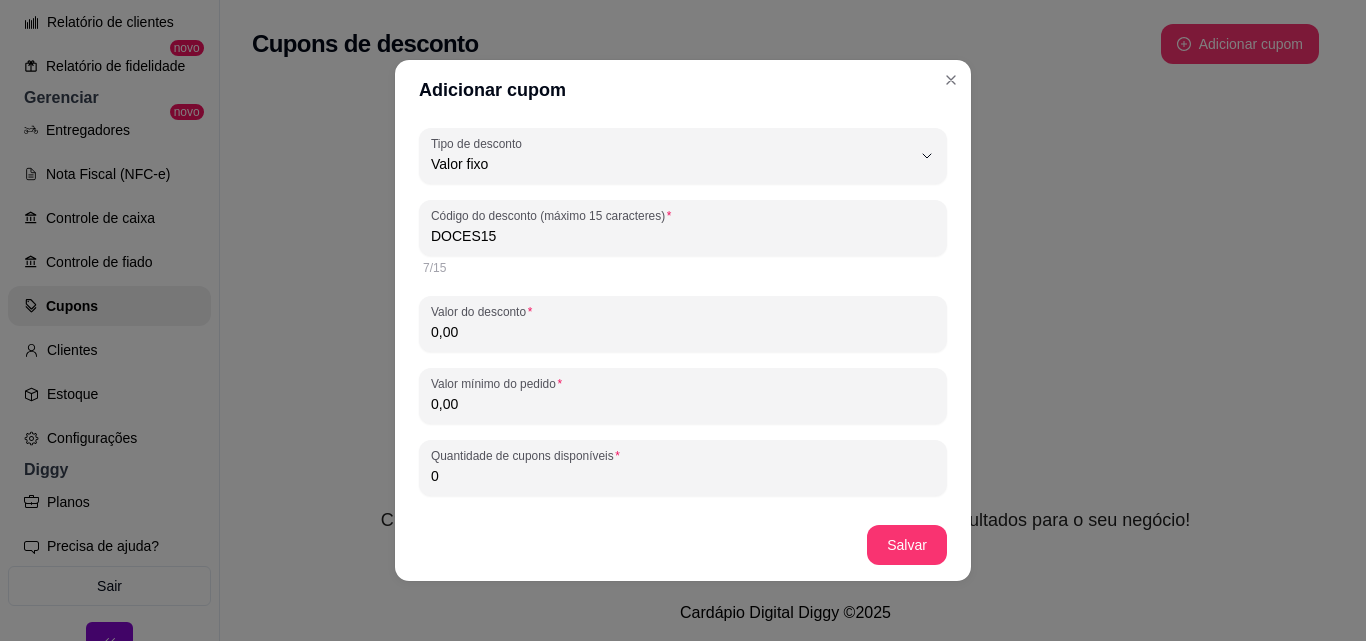 drag, startPoint x: 491, startPoint y: 327, endPoint x: 0, endPoint y: 365, distance: 492.46826 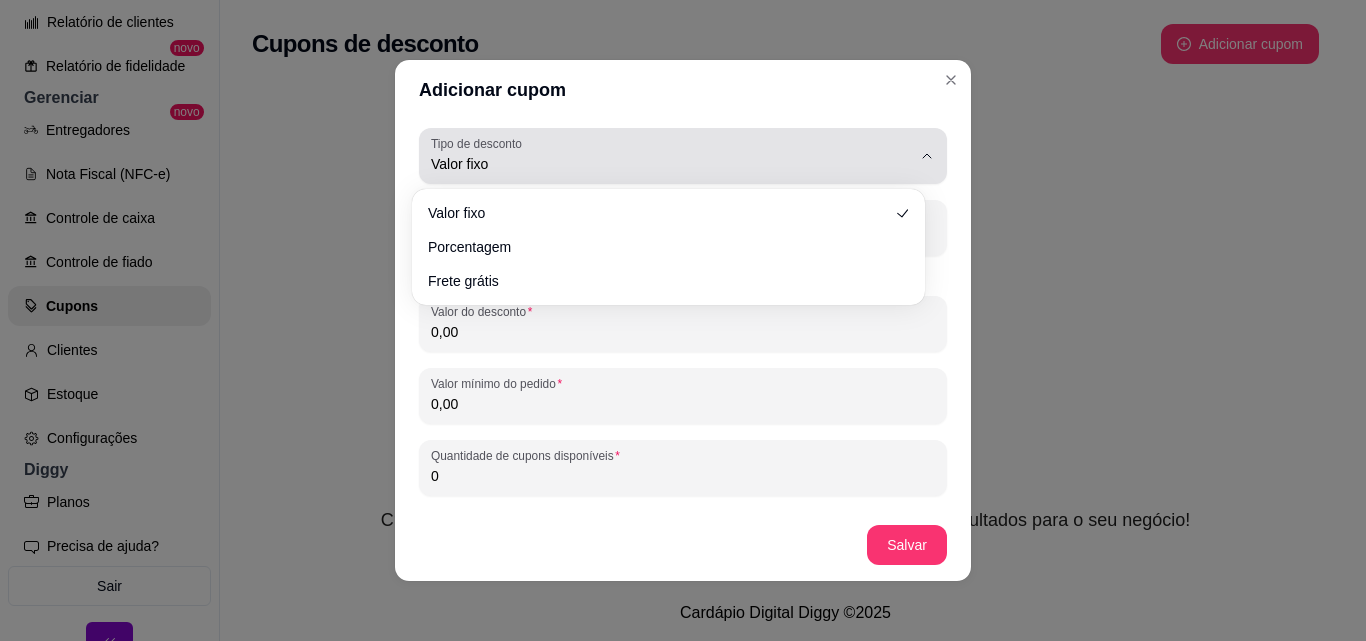 click on "Valor fixo" at bounding box center [671, 156] 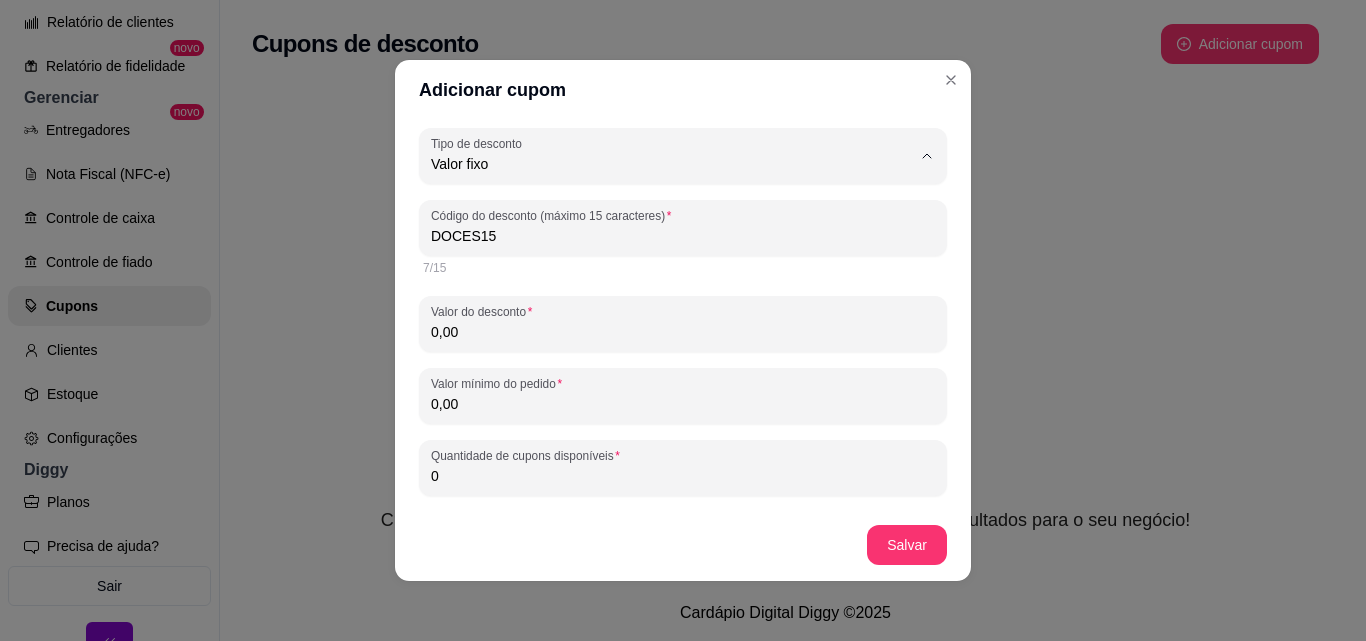 click on "Porcentagem" at bounding box center (658, 244) 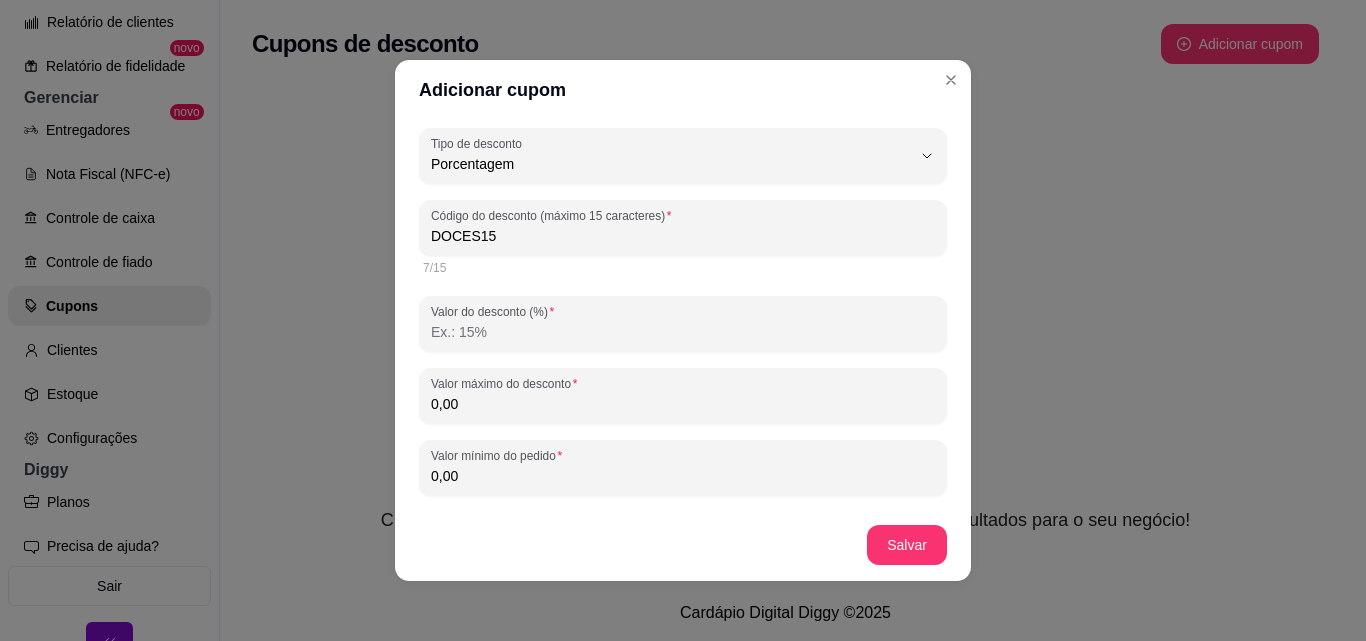 click on "Valor do desconto (%)" at bounding box center [683, 332] 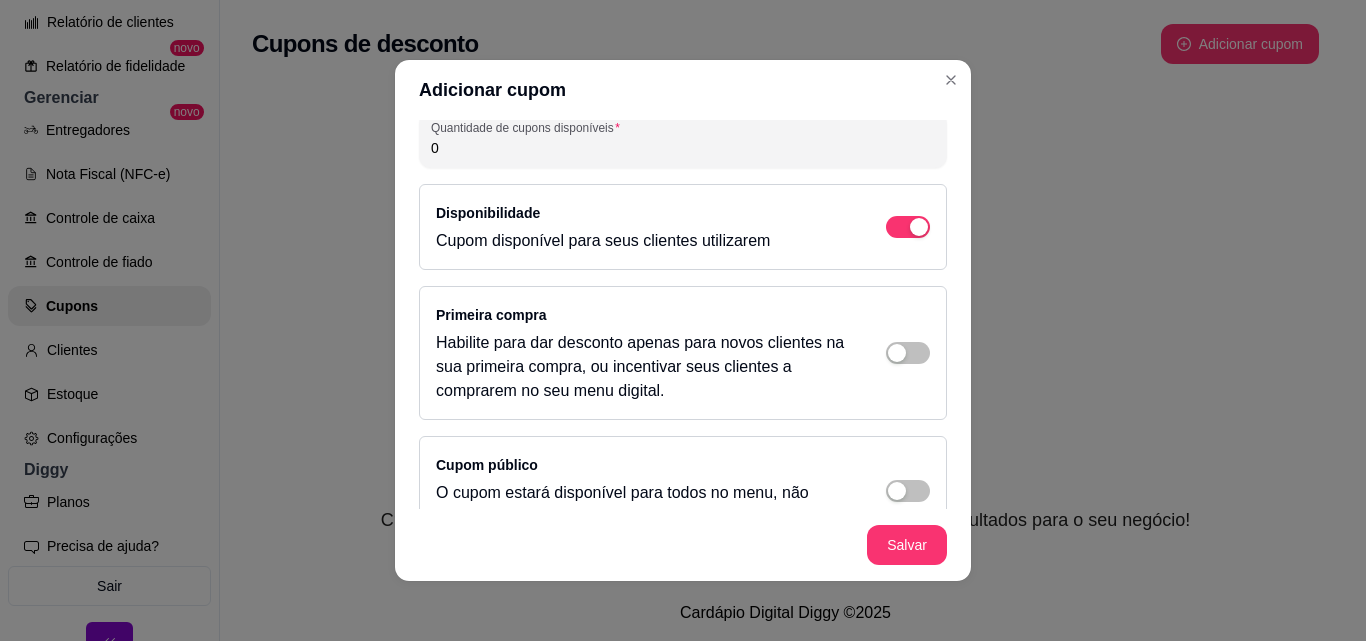 scroll, scrollTop: 445, scrollLeft: 0, axis: vertical 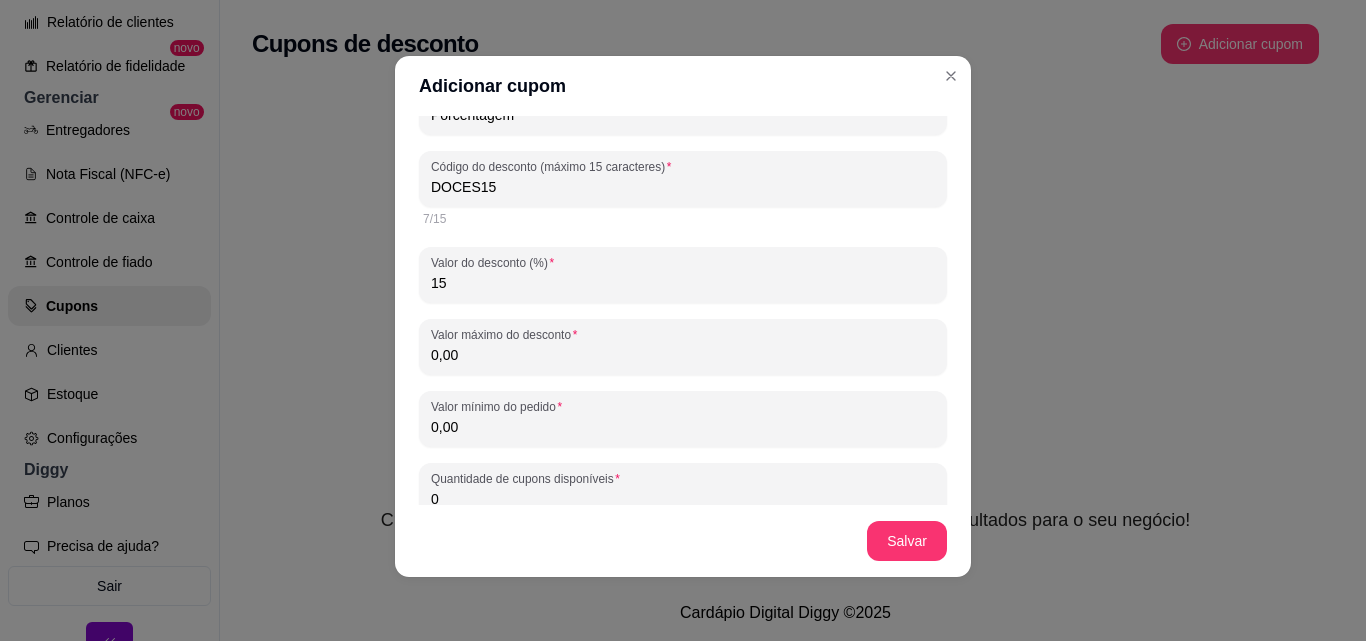 drag, startPoint x: 502, startPoint y: 277, endPoint x: 28, endPoint y: 292, distance: 474.23727 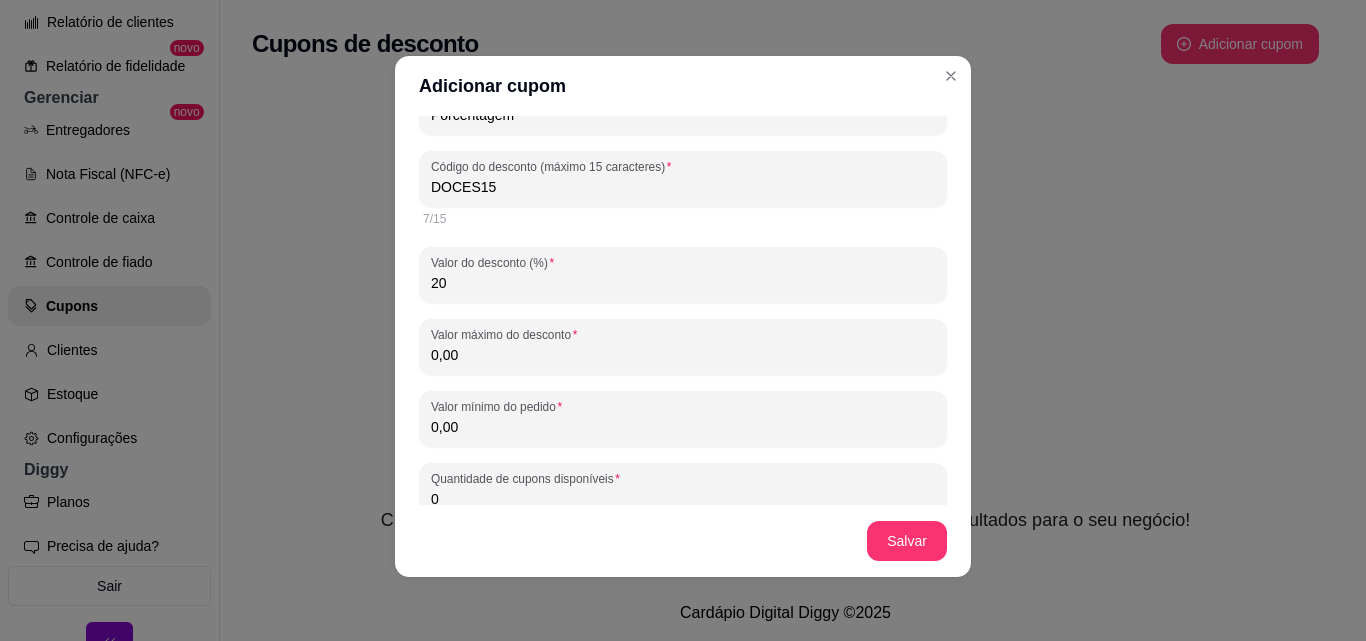 type on "20" 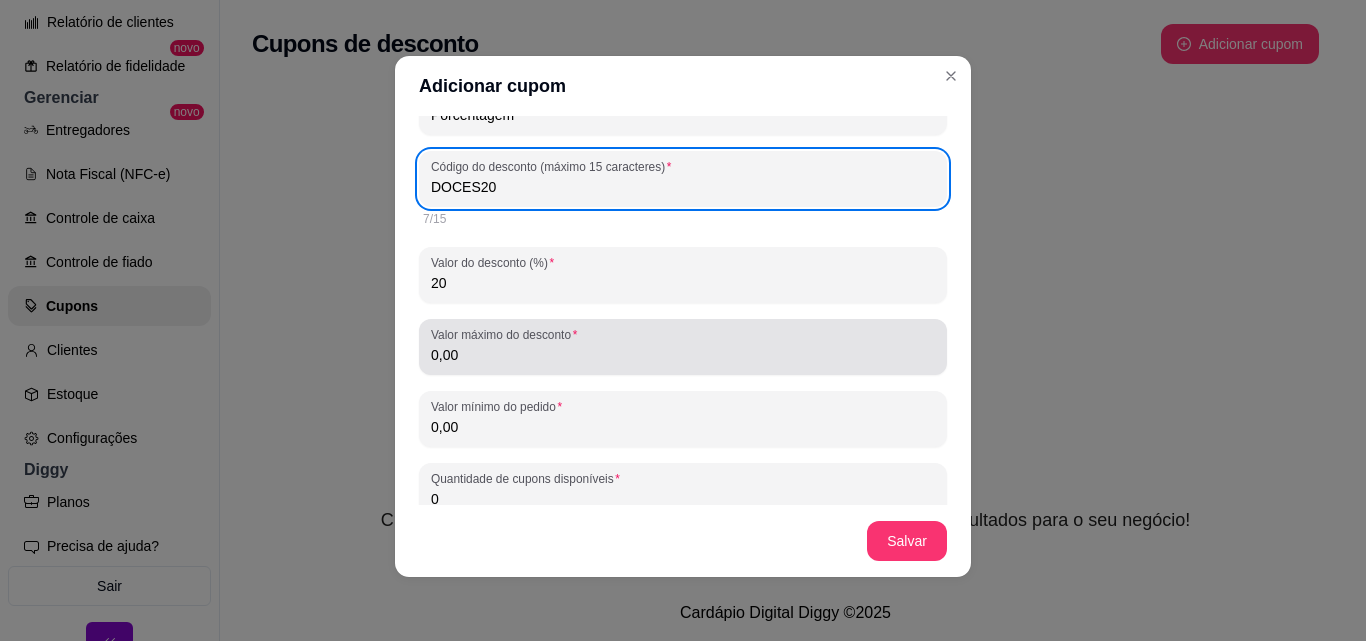 type on "DOCES20" 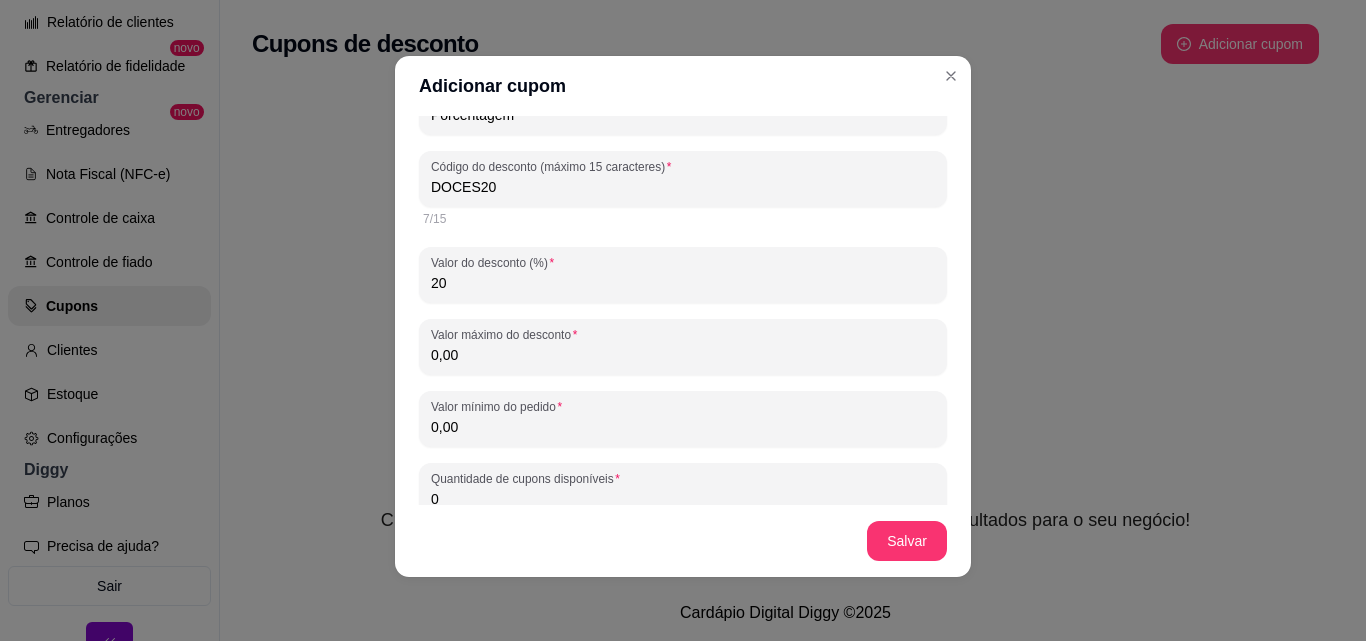 drag, startPoint x: 492, startPoint y: 365, endPoint x: 120, endPoint y: 341, distance: 372.77338 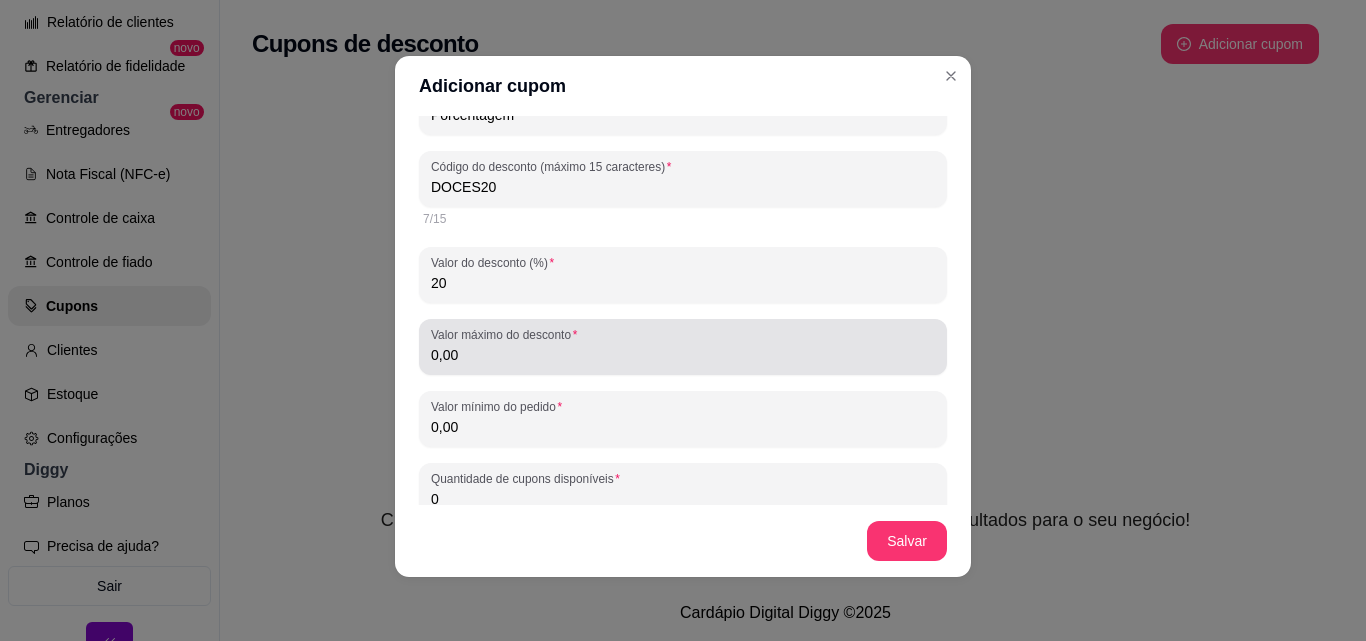 click on "0,00" at bounding box center (683, 355) 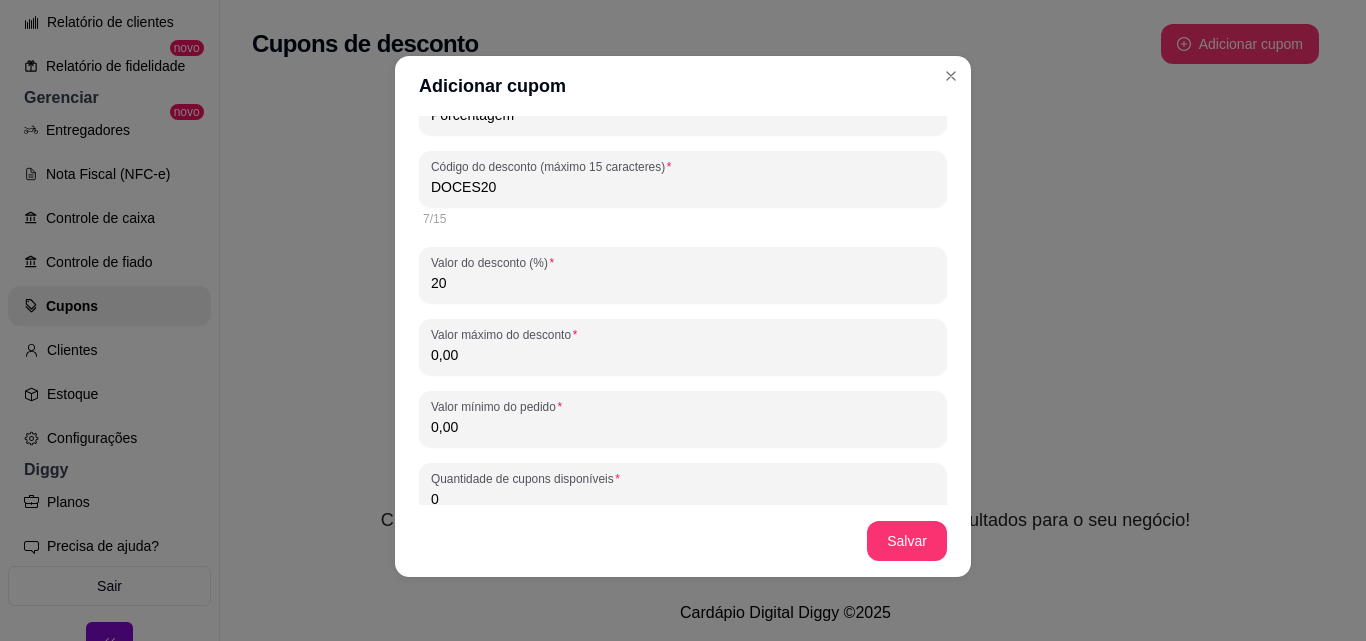 click on "0,00" at bounding box center [683, 355] 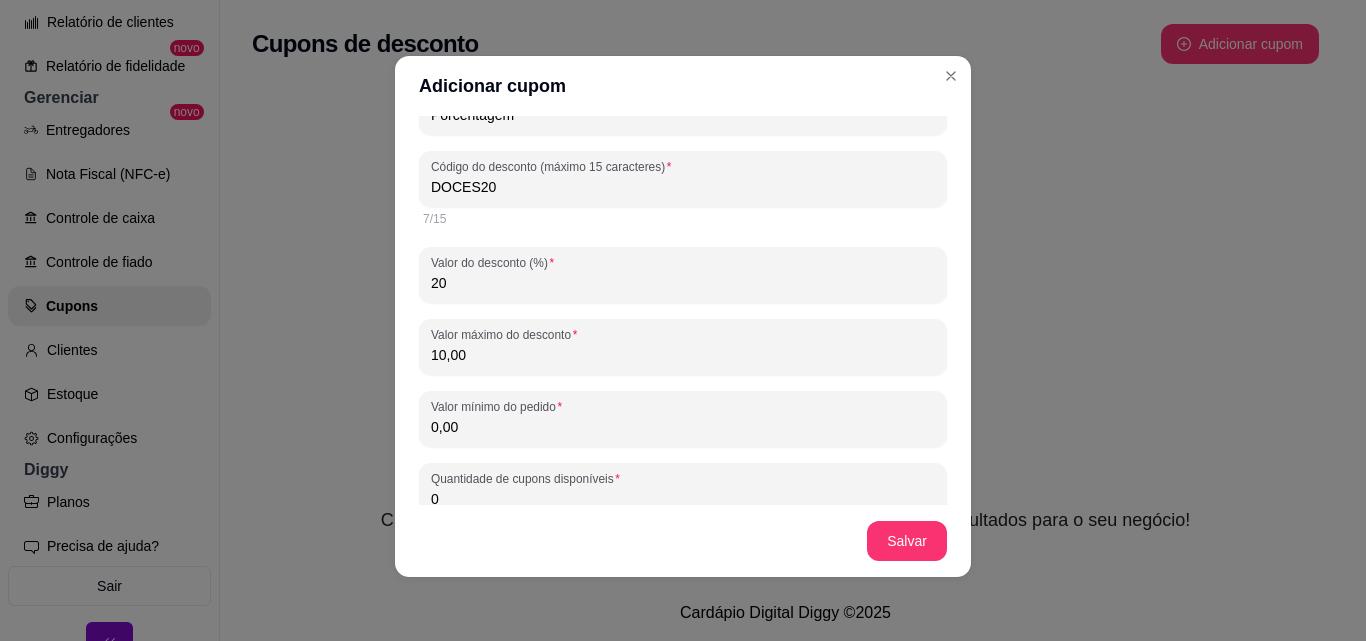 scroll, scrollTop: 145, scrollLeft: 0, axis: vertical 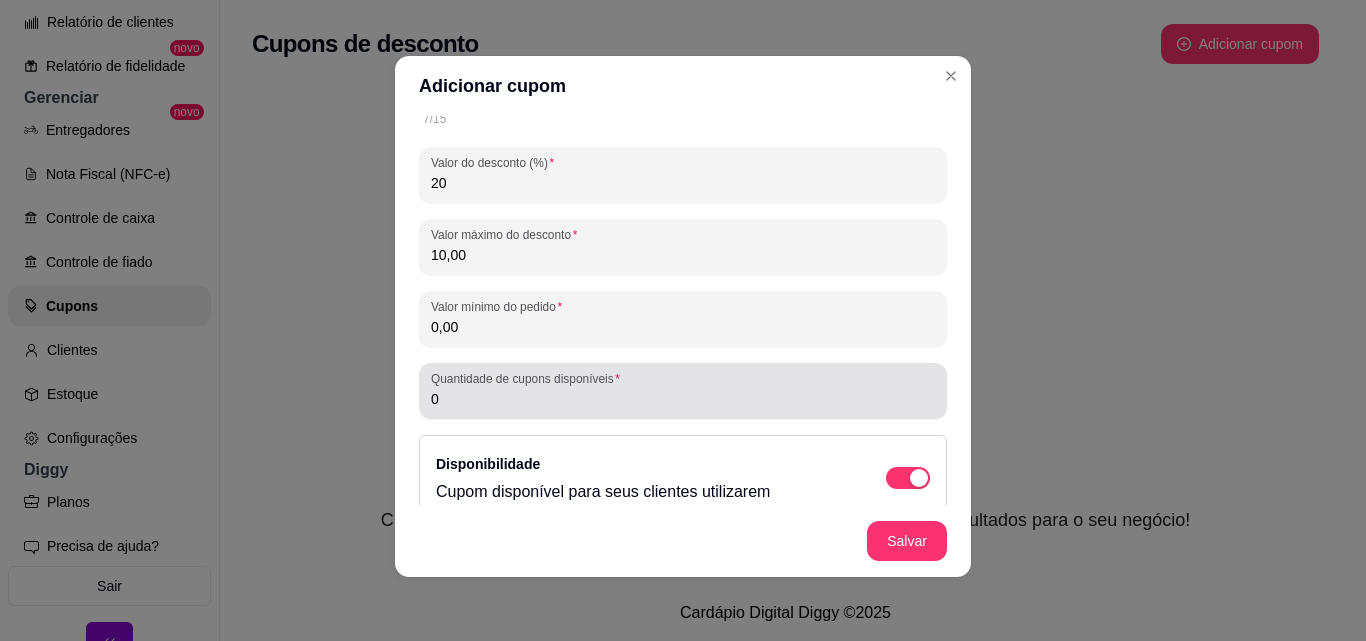 type on "10,00" 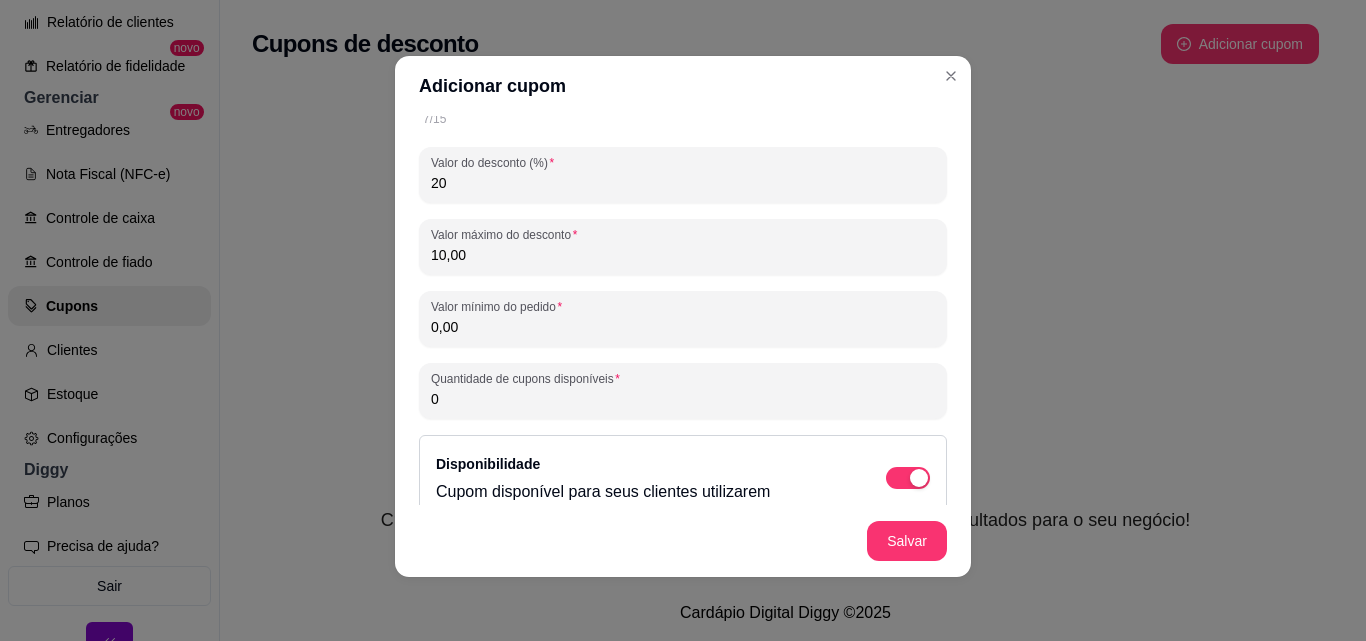 drag, startPoint x: 525, startPoint y: 394, endPoint x: 0, endPoint y: 421, distance: 525.69385 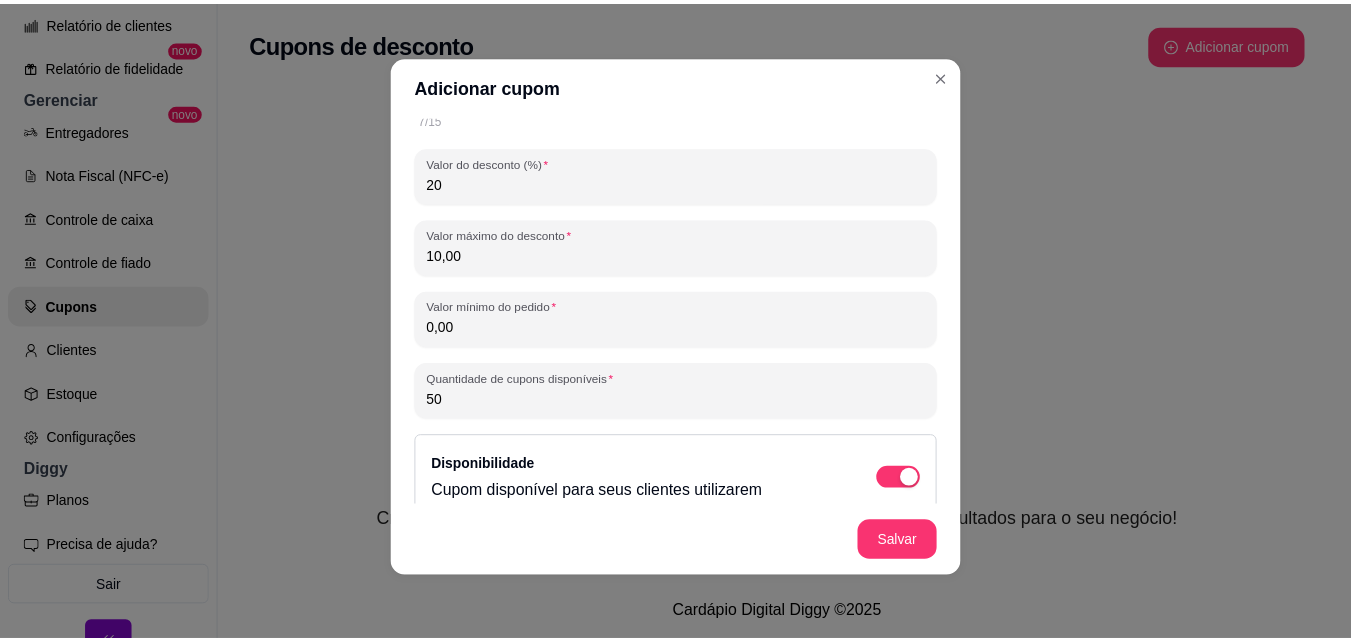 scroll, scrollTop: 445, scrollLeft: 0, axis: vertical 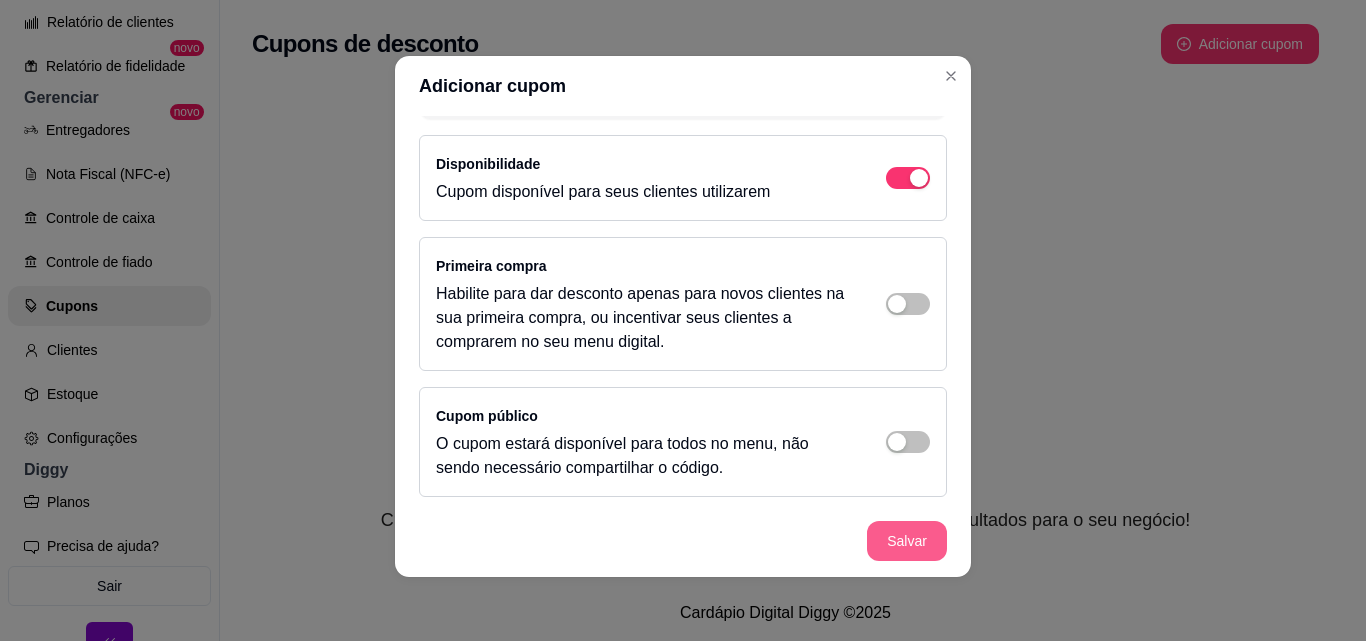 type on "50" 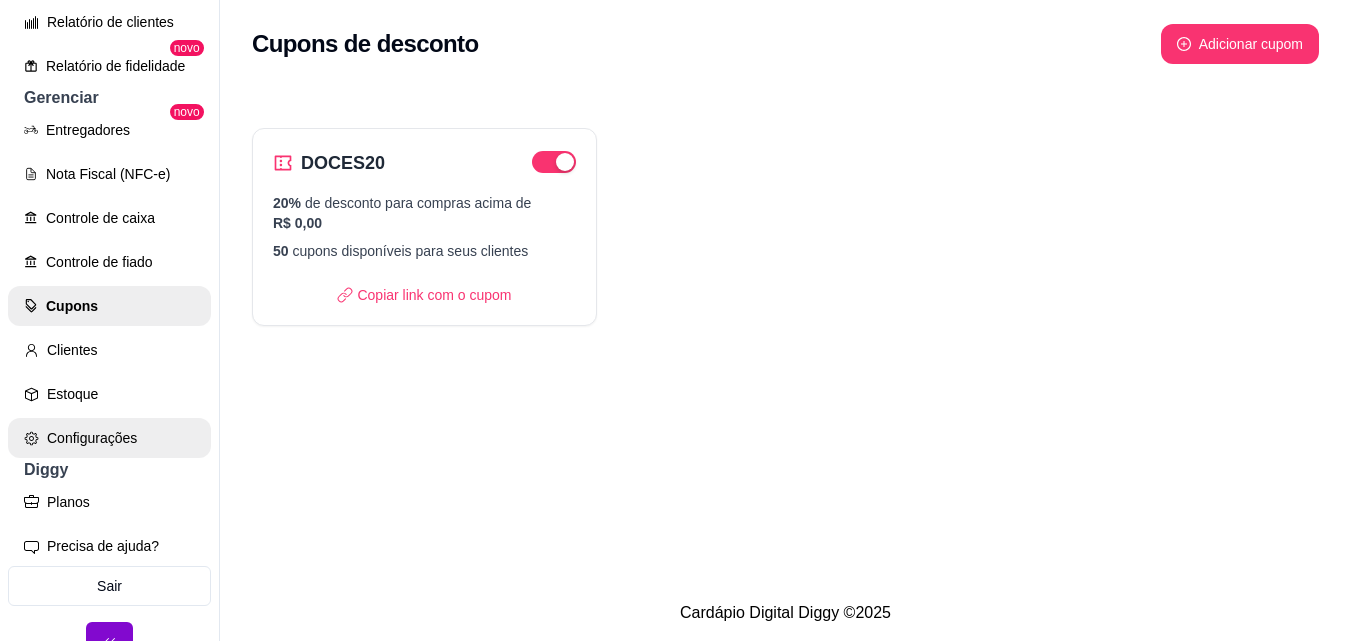 scroll, scrollTop: 729, scrollLeft: 0, axis: vertical 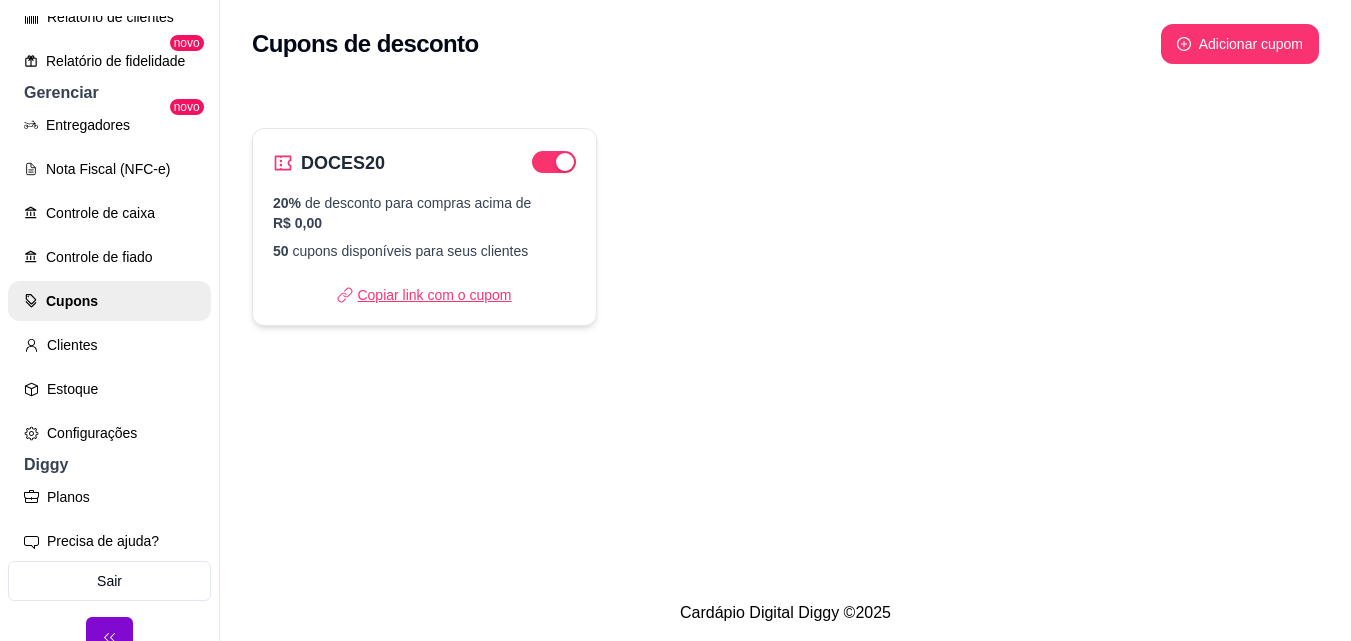 click on "Copiar link com o cupom" at bounding box center (424, 295) 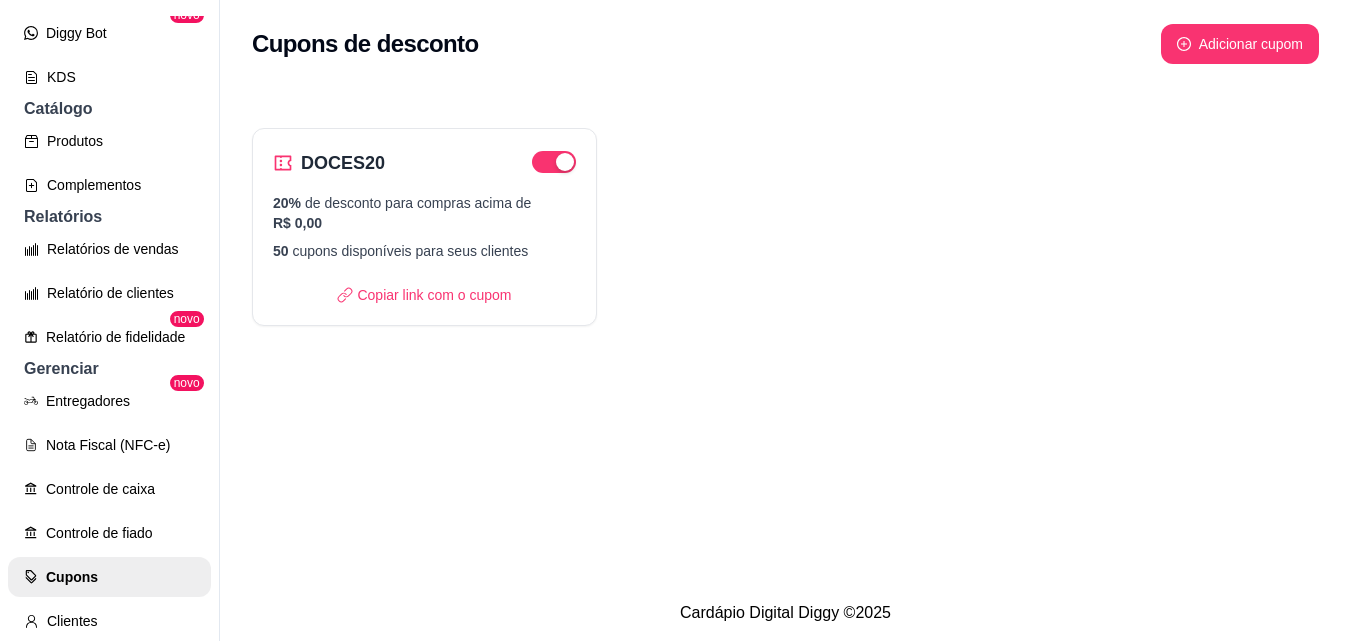 scroll, scrollTop: 329, scrollLeft: 0, axis: vertical 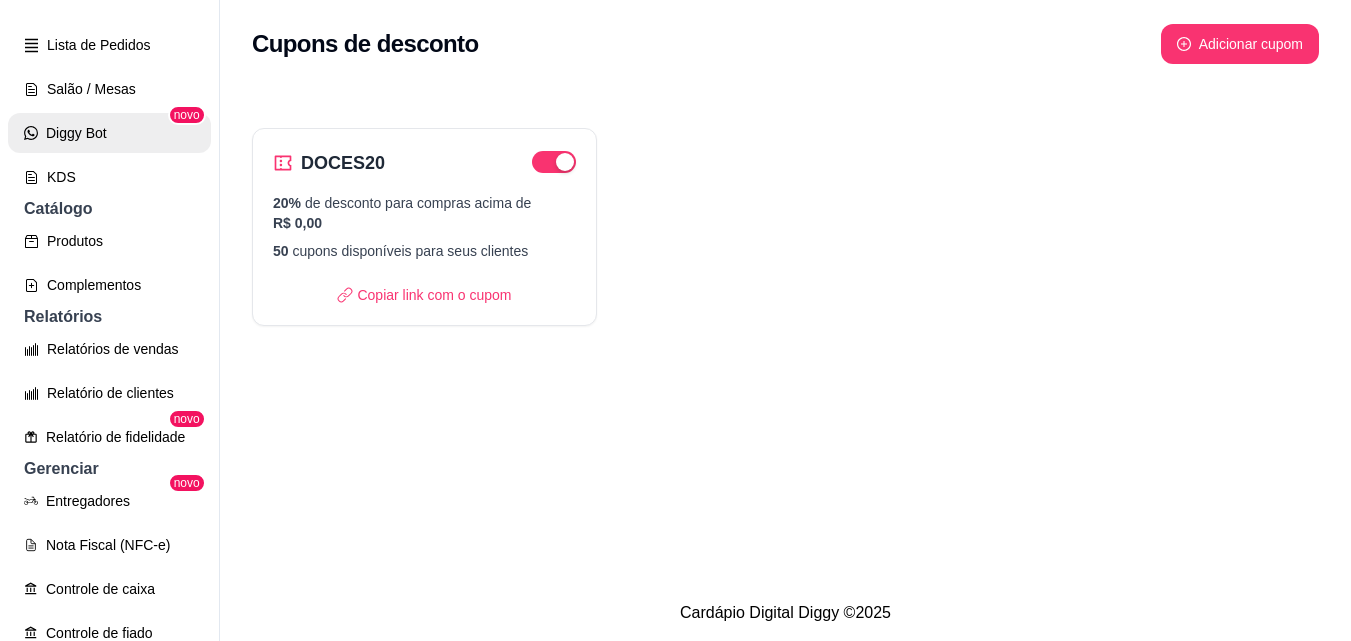click on "Diggy Bot" at bounding box center [109, 133] 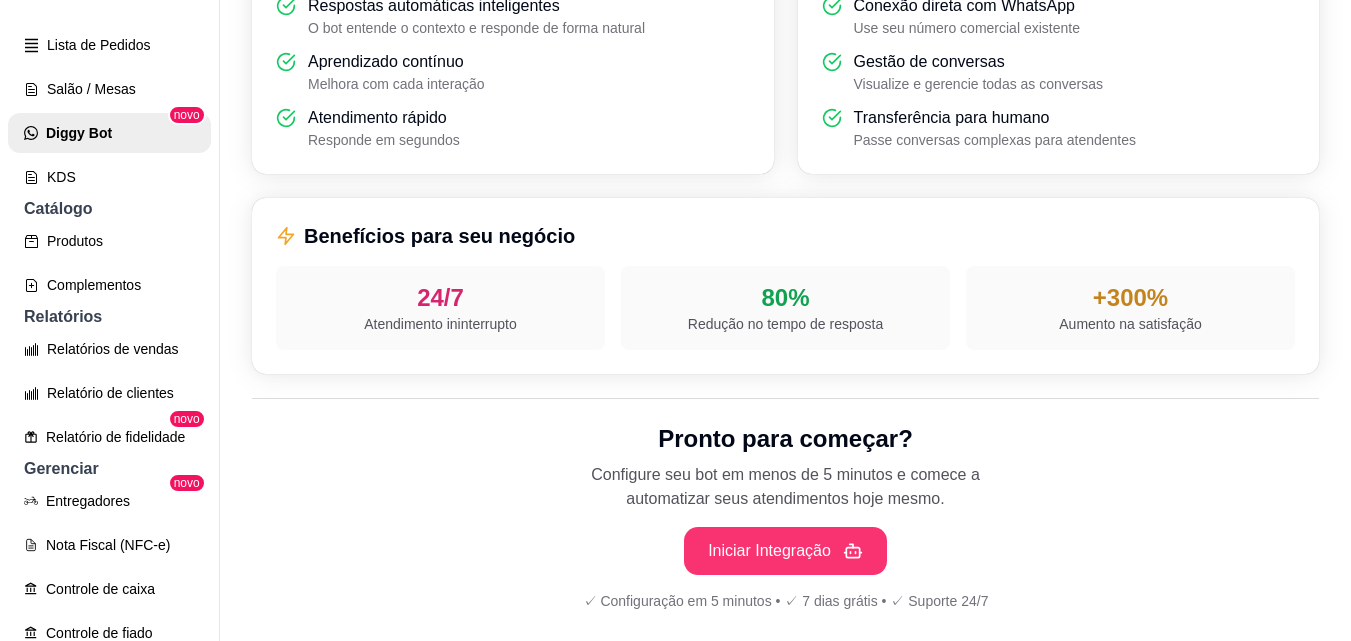 scroll, scrollTop: 765, scrollLeft: 0, axis: vertical 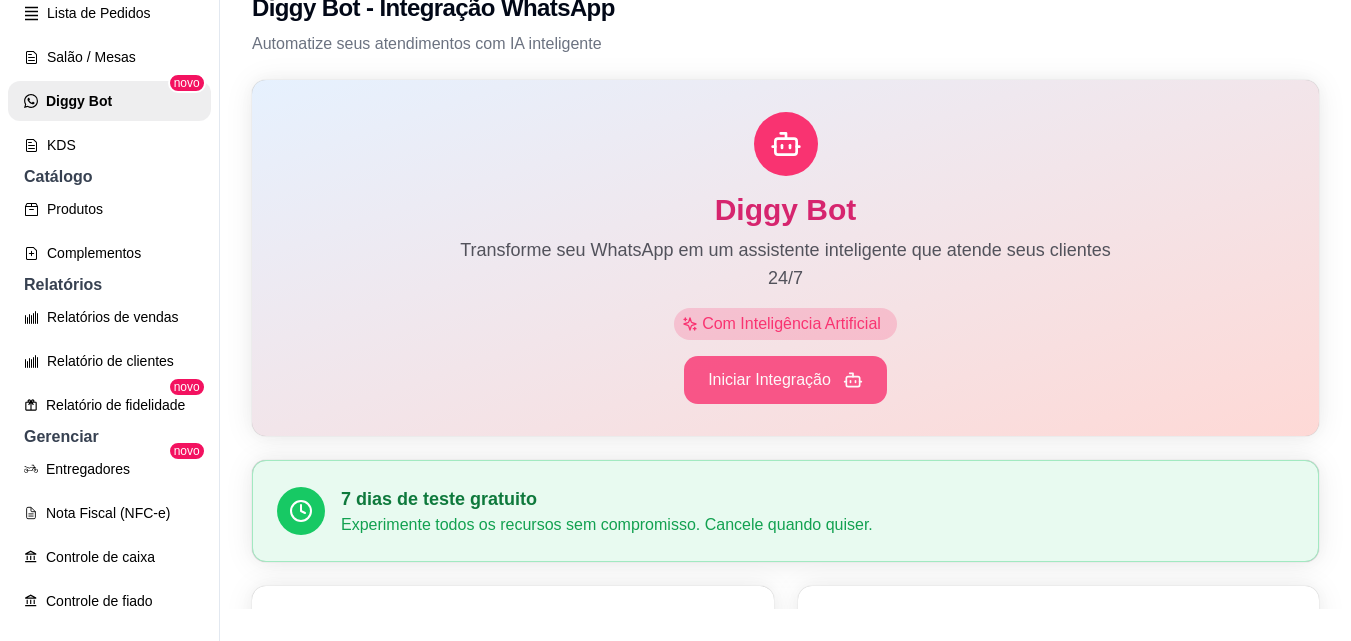 click on "Iniciar Integração" at bounding box center [785, 380] 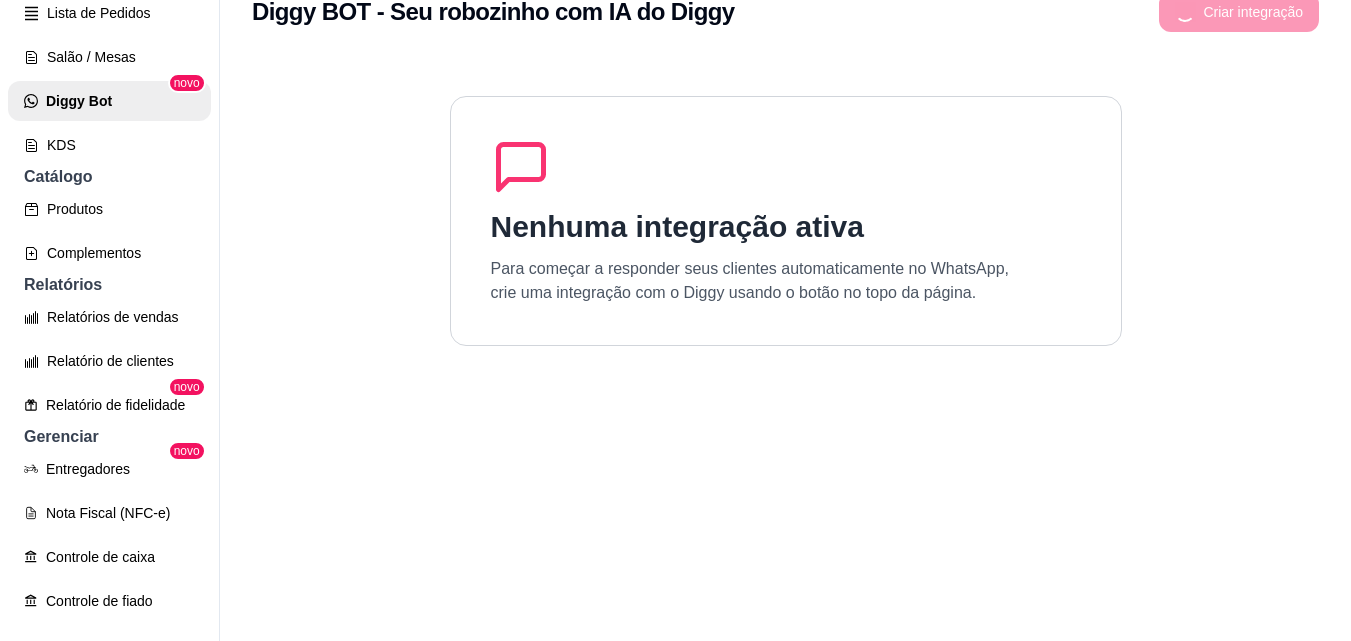 scroll, scrollTop: 0, scrollLeft: 0, axis: both 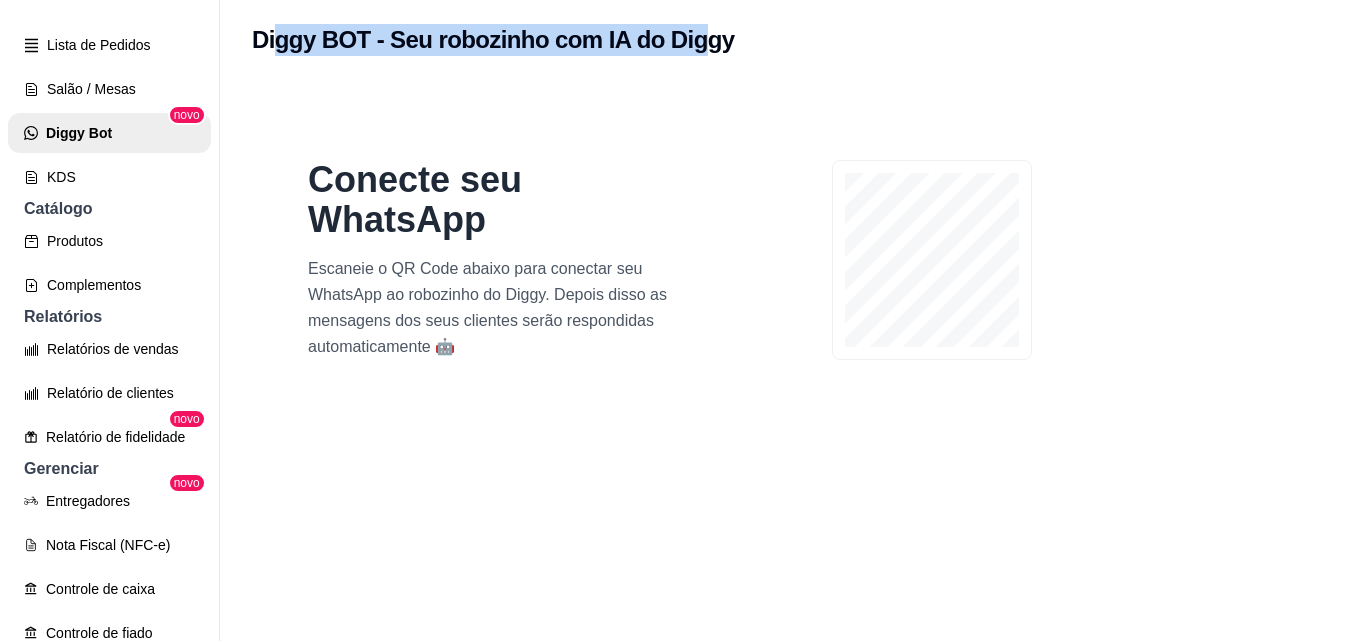 drag, startPoint x: 280, startPoint y: 57, endPoint x: 689, endPoint y: 63, distance: 409.044 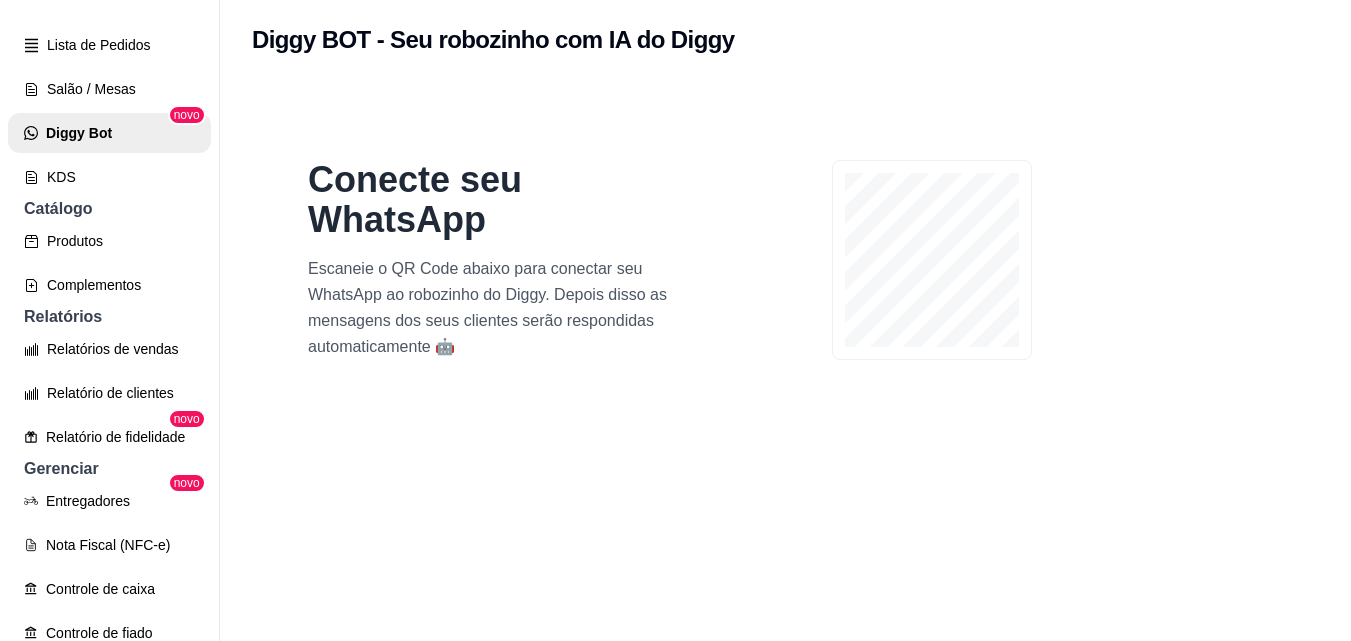 click on "Conecte seu WhatsApp Escaneie o QR Code abaixo para conectar seu WhatsApp ao robozinho do Diggy. Depois disso as mensagens dos seus clientes serão respondidas automaticamente 🤖" at bounding box center (785, 400) 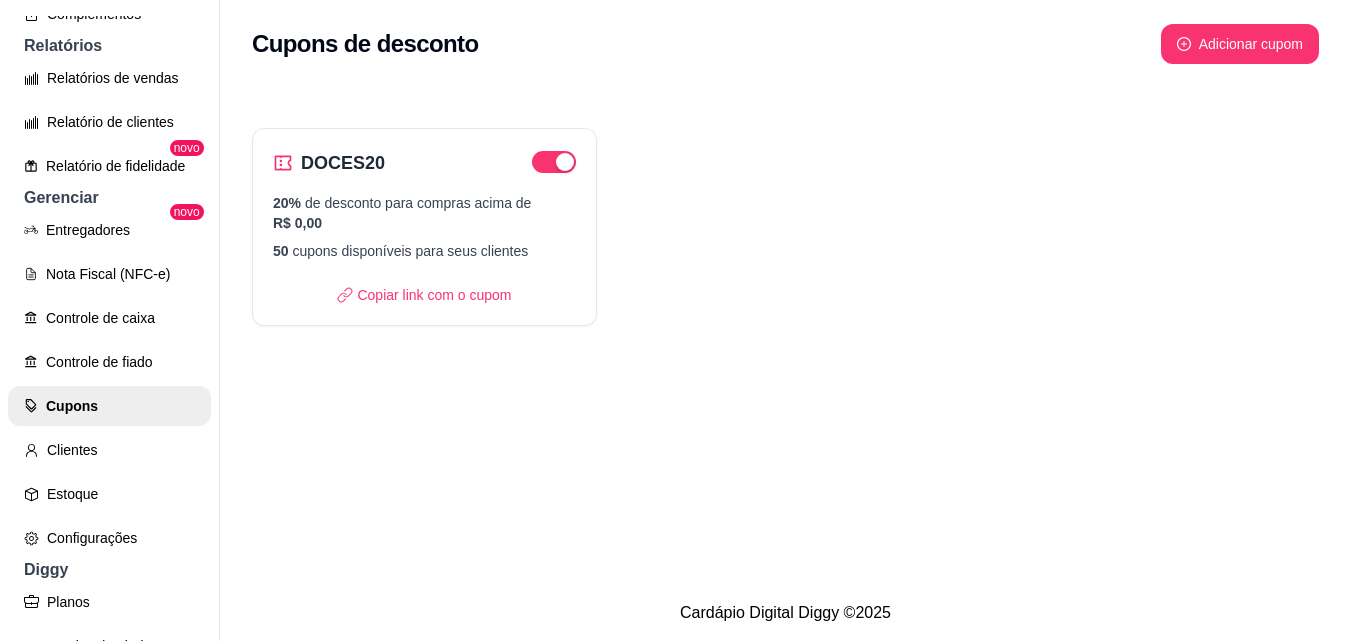 scroll, scrollTop: 729, scrollLeft: 0, axis: vertical 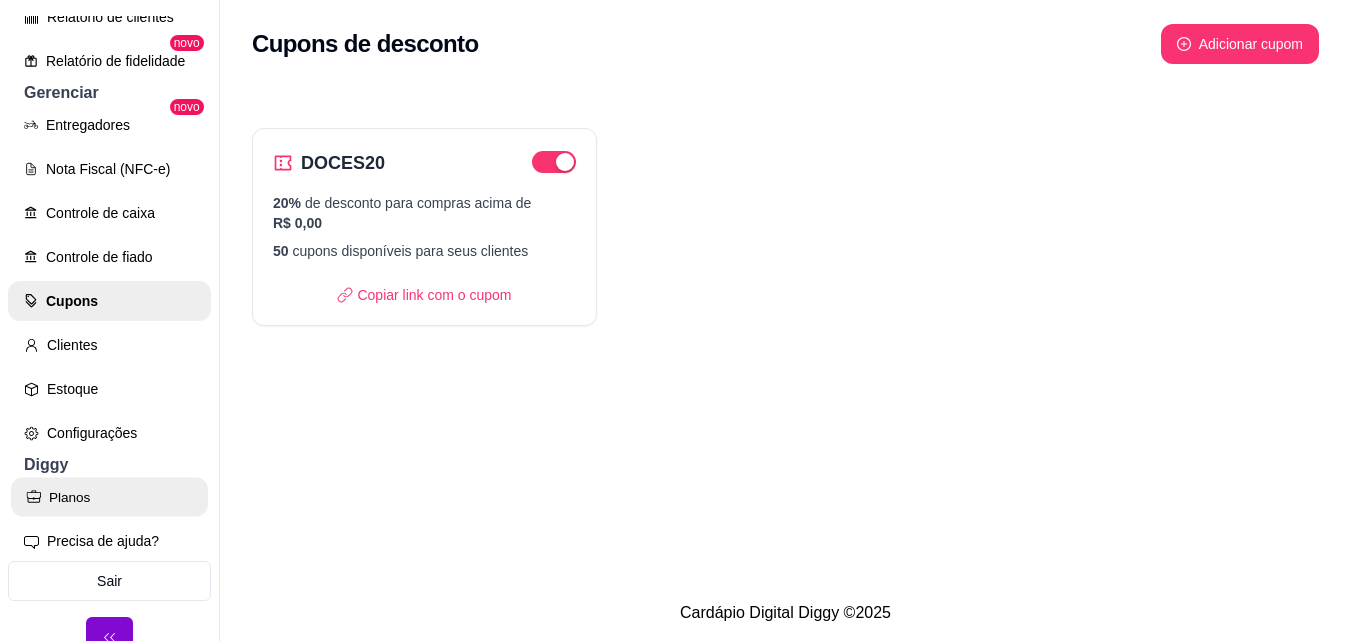 click on "Planos" at bounding box center [109, 497] 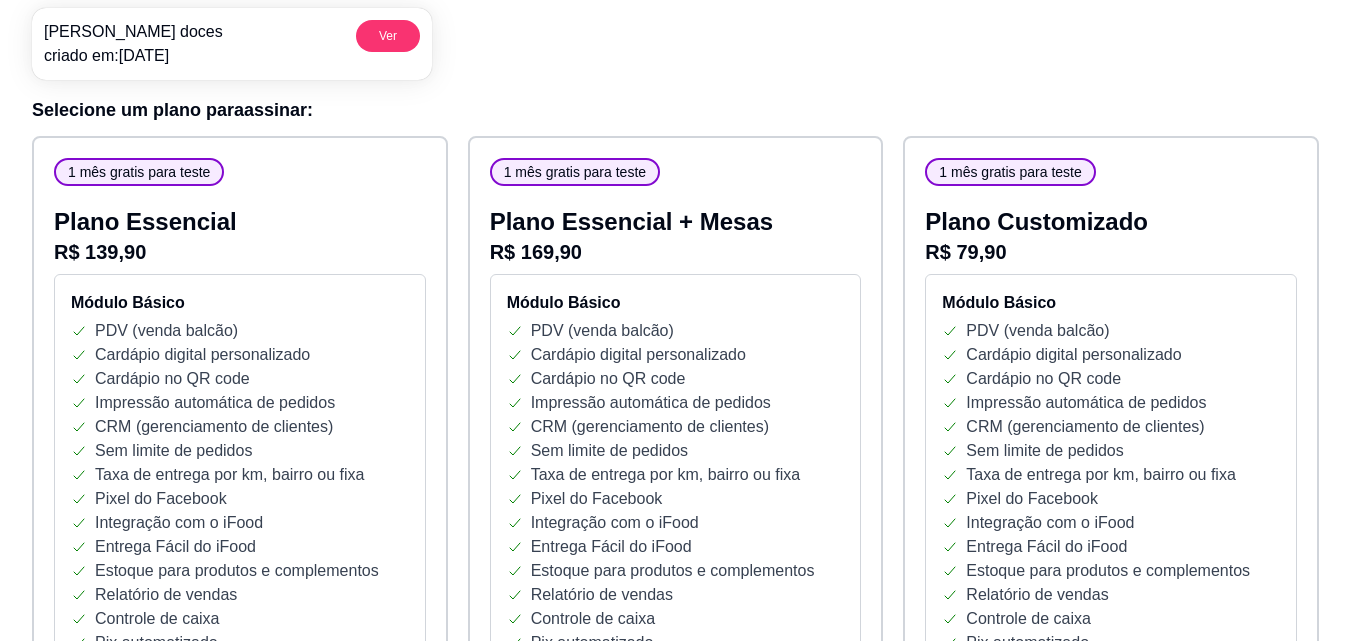 scroll, scrollTop: 300, scrollLeft: 0, axis: vertical 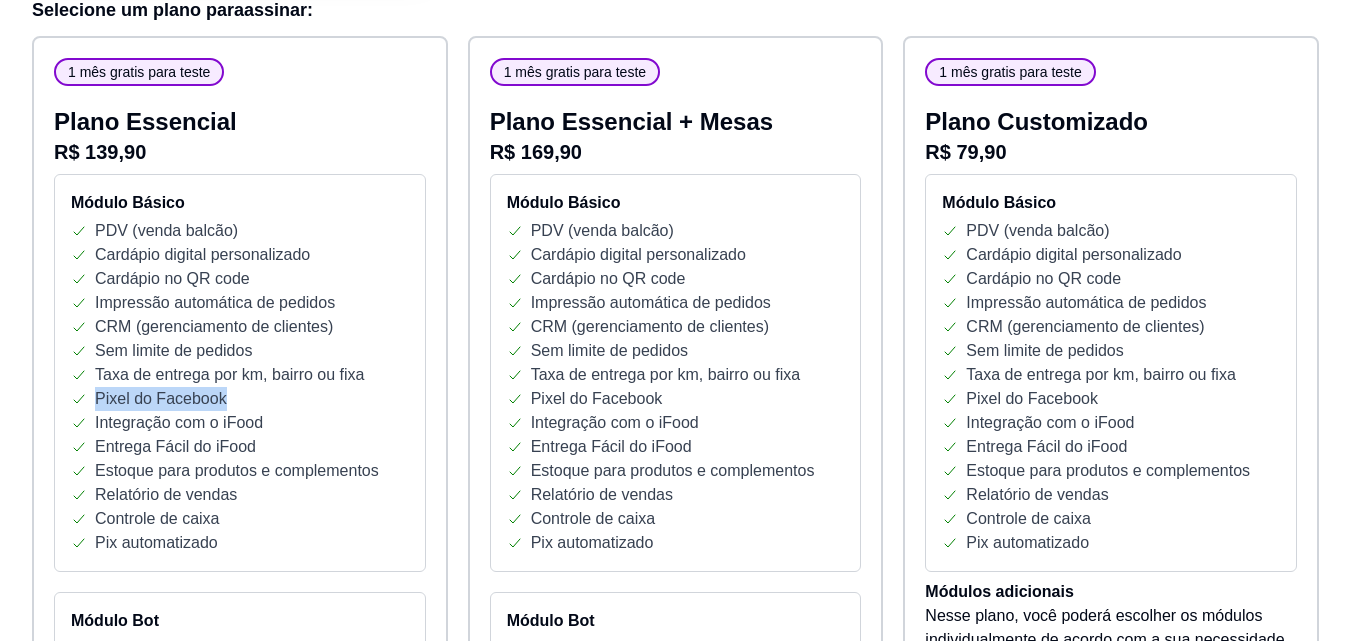drag, startPoint x: 93, startPoint y: 401, endPoint x: 222, endPoint y: 391, distance: 129.38702 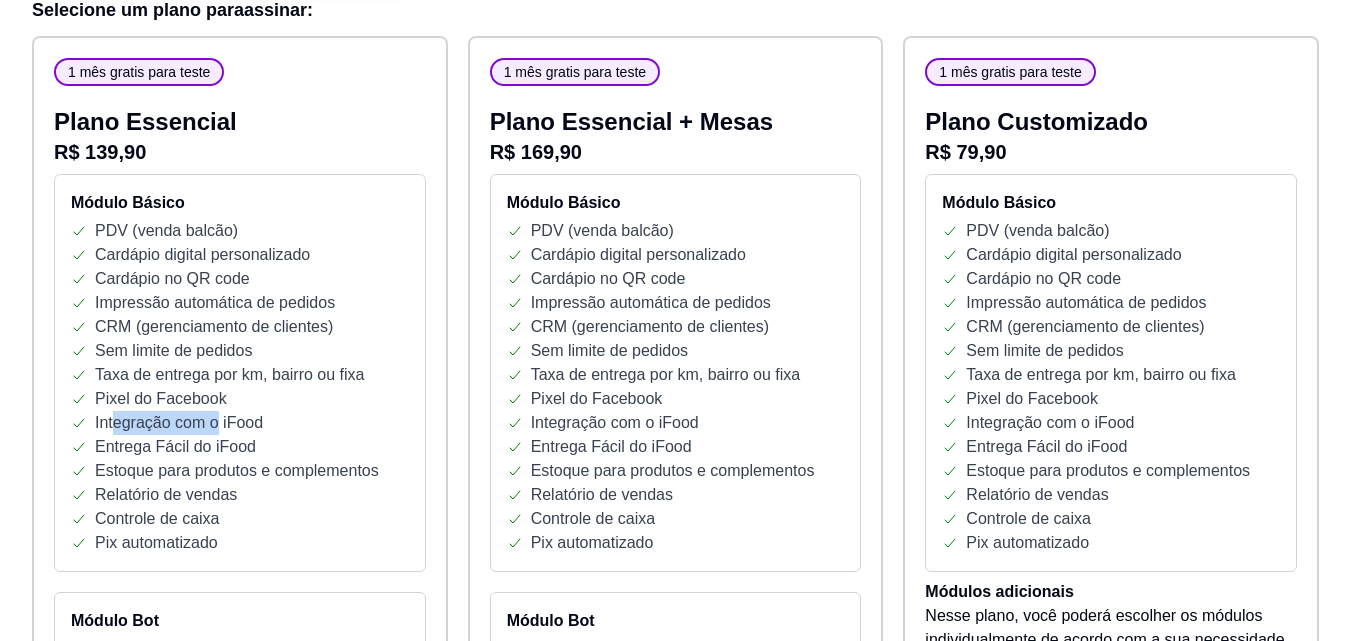 drag, startPoint x: 187, startPoint y: 433, endPoint x: 221, endPoint y: 424, distance: 35.17101 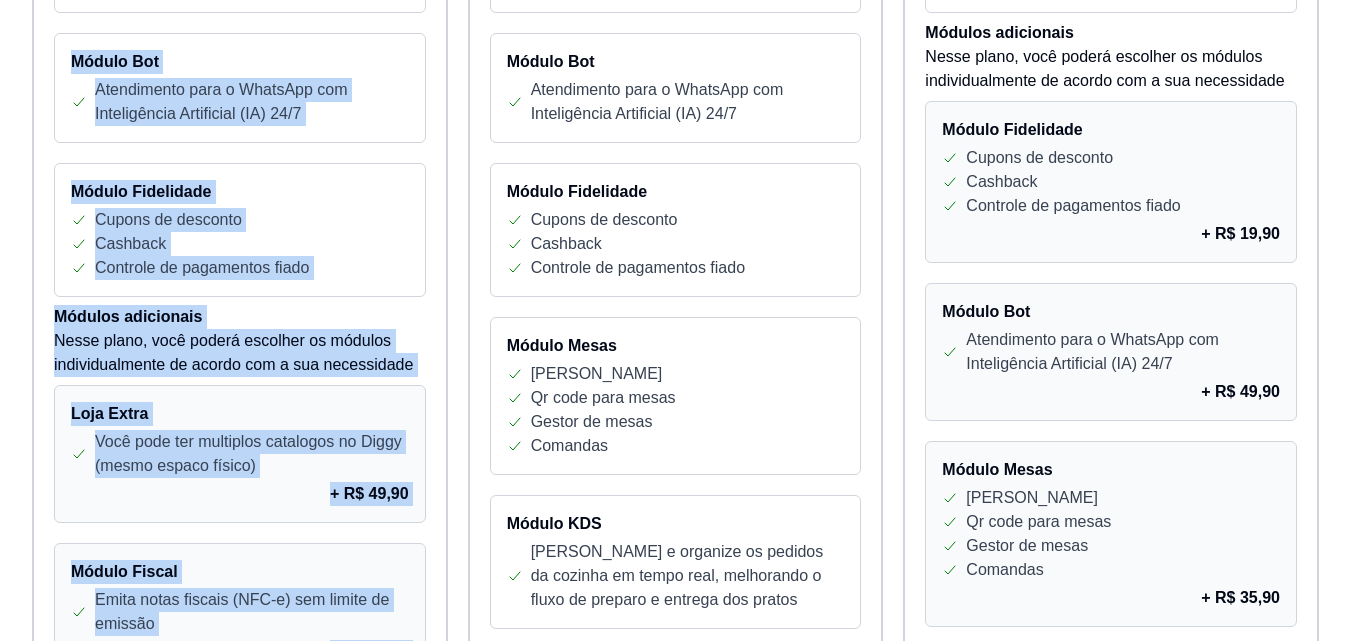 scroll, scrollTop: 1216, scrollLeft: 0, axis: vertical 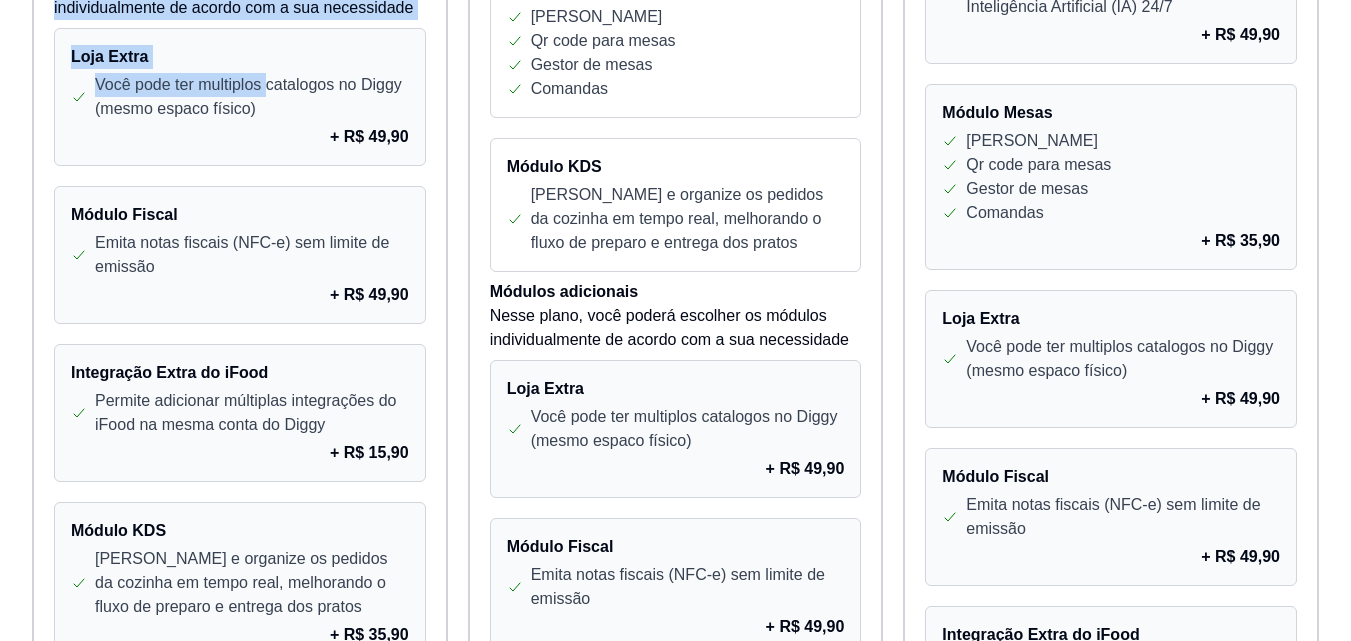 drag, startPoint x: 180, startPoint y: 279, endPoint x: 267, endPoint y: 69, distance: 227.30817 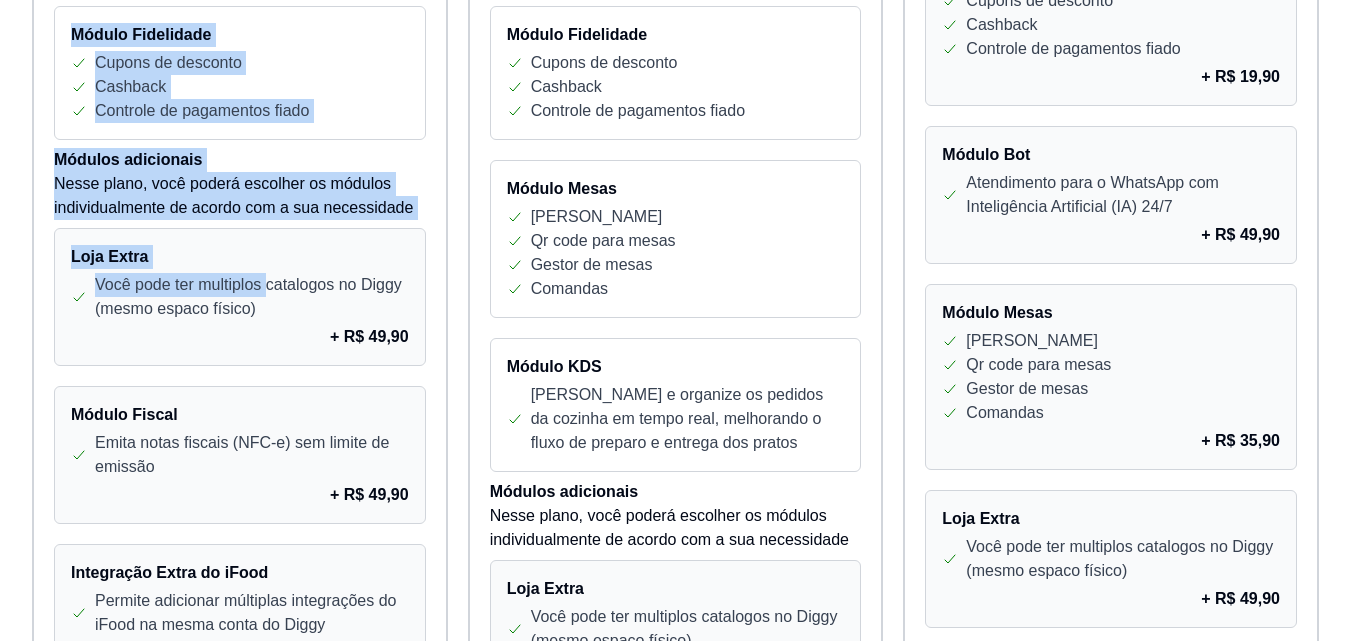 click on "Loja Extra" at bounding box center [240, 257] 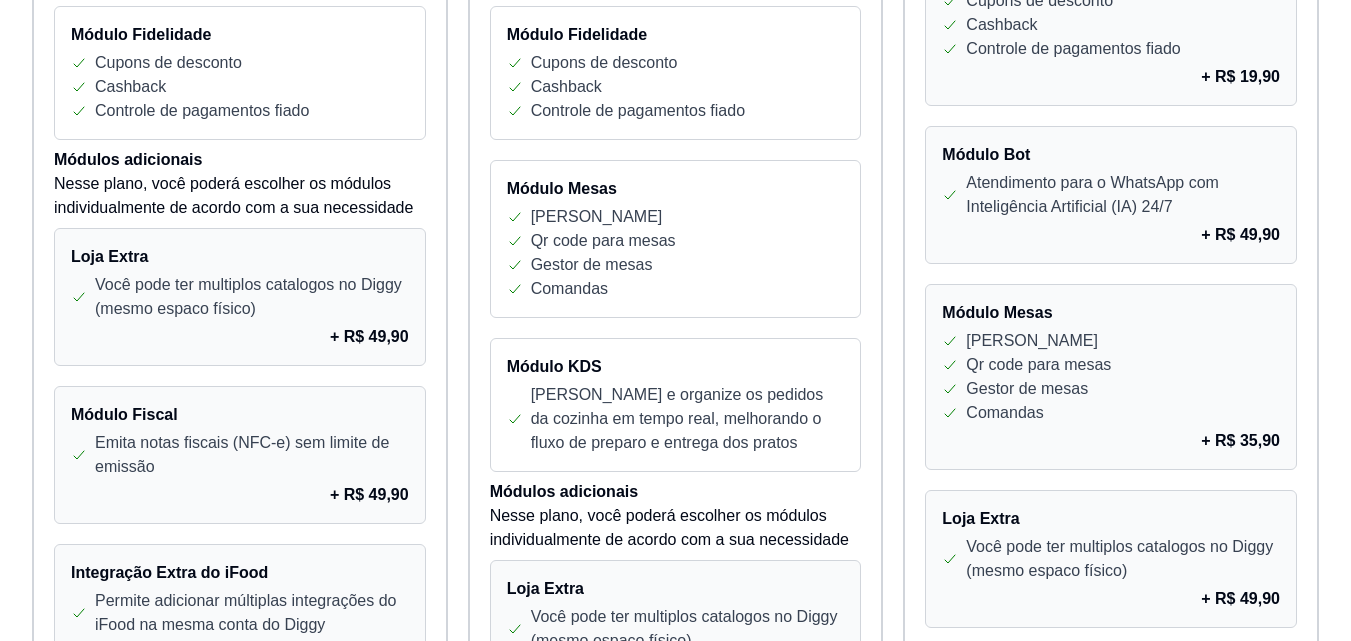 click on "+   R$ 49,90" at bounding box center (240, 337) 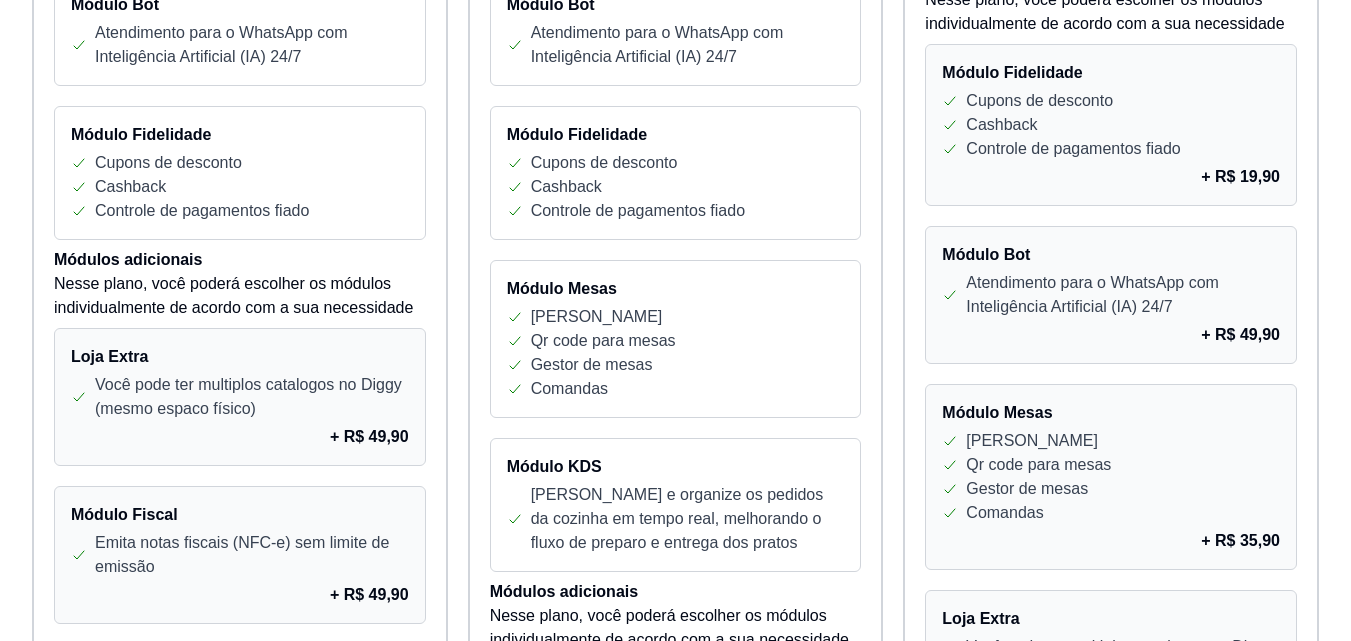 scroll, scrollTop: 816, scrollLeft: 0, axis: vertical 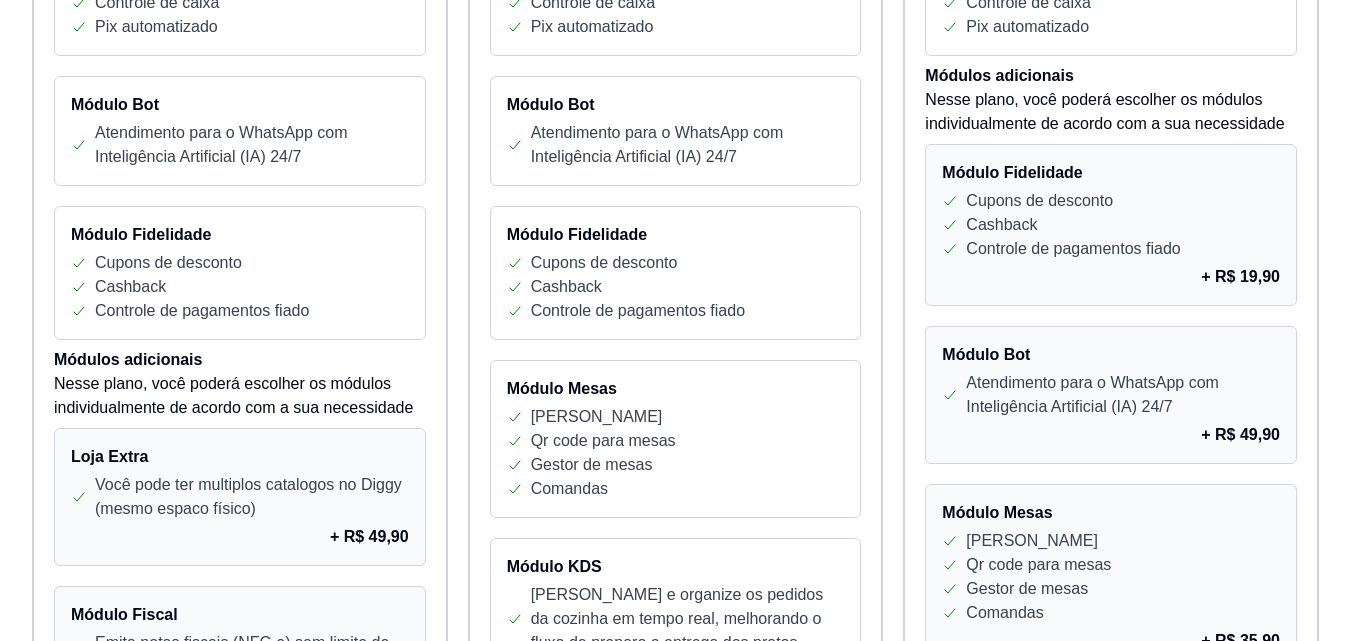 click on "Atendimento para o WhatsApp com Inteligência Artificial (IA) 24/7" at bounding box center (252, 145) 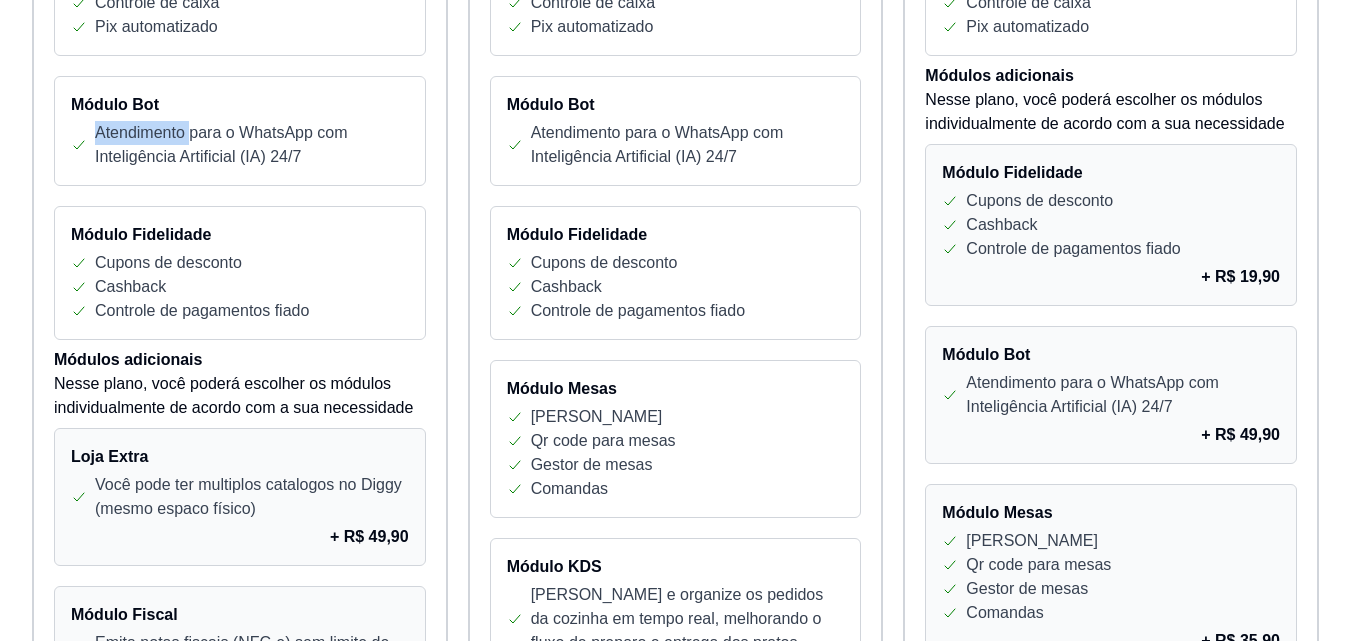 click on "Atendimento para o WhatsApp com Inteligência Artificial (IA) 24/7" at bounding box center (252, 145) 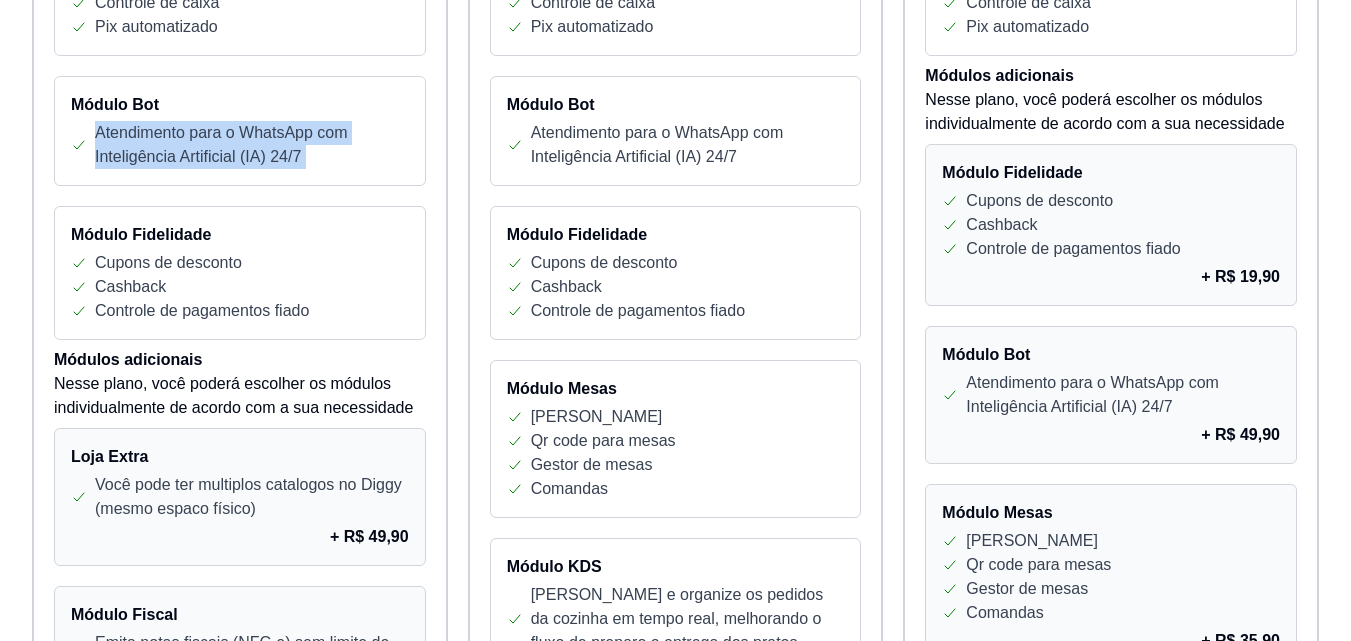 click on "Atendimento para o WhatsApp com Inteligência Artificial (IA) 24/7" at bounding box center (252, 145) 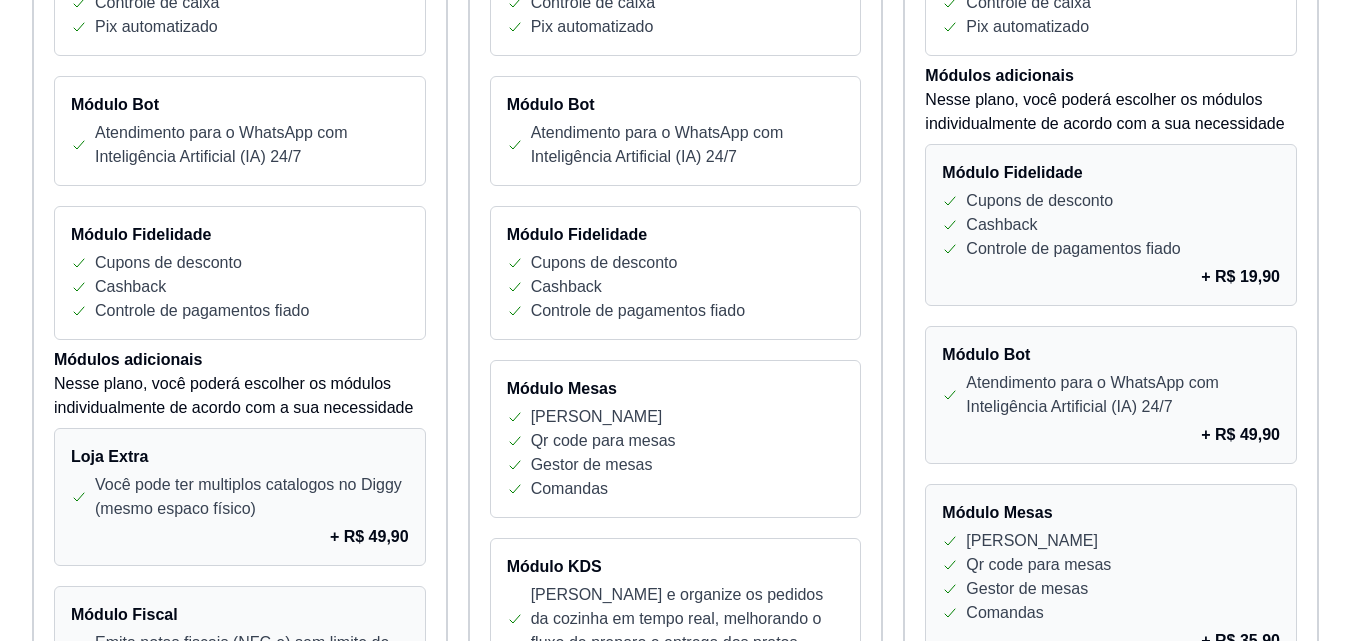 click on "Atendimento para o WhatsApp com Inteligência Artificial (IA) 24/7" at bounding box center (252, 145) 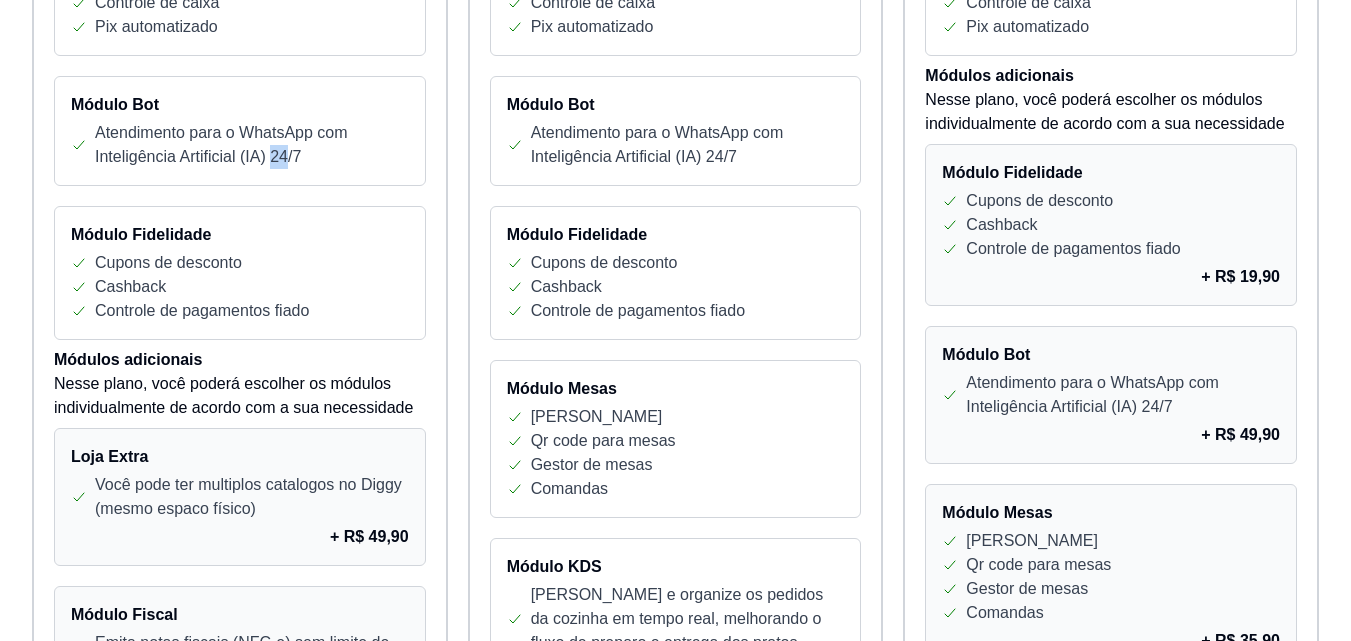 drag, startPoint x: 270, startPoint y: 155, endPoint x: 286, endPoint y: 155, distance: 16 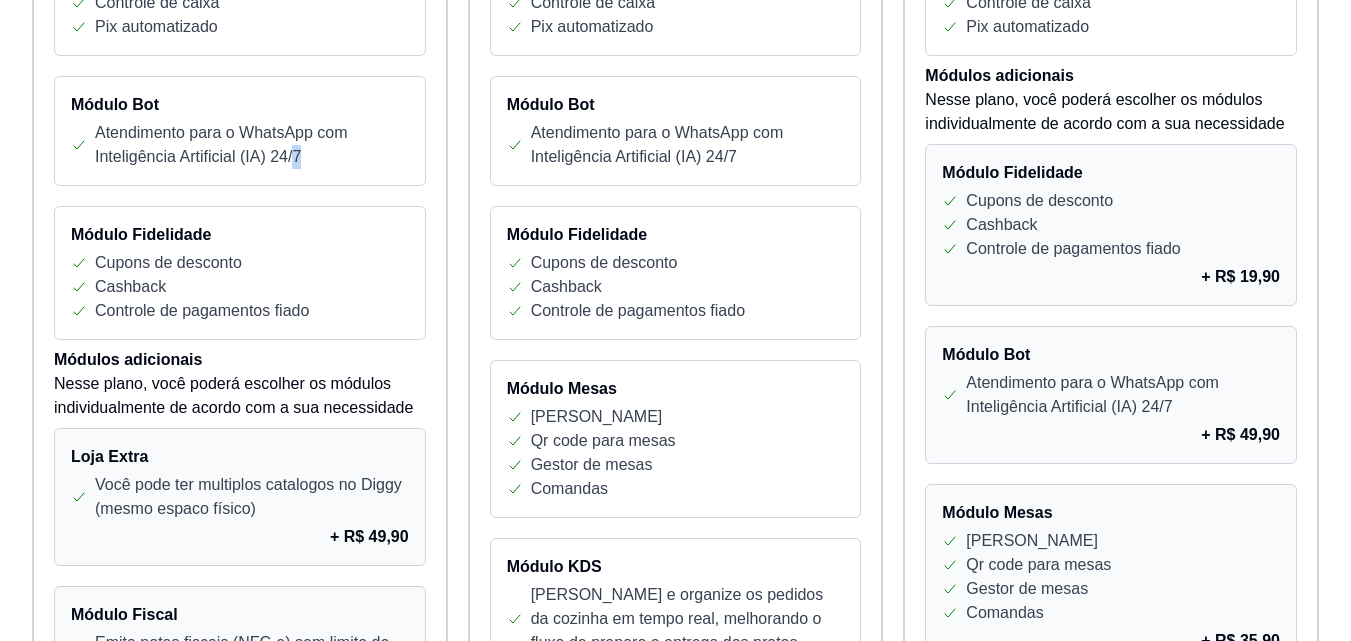 drag, startPoint x: 294, startPoint y: 158, endPoint x: 307, endPoint y: 158, distance: 13 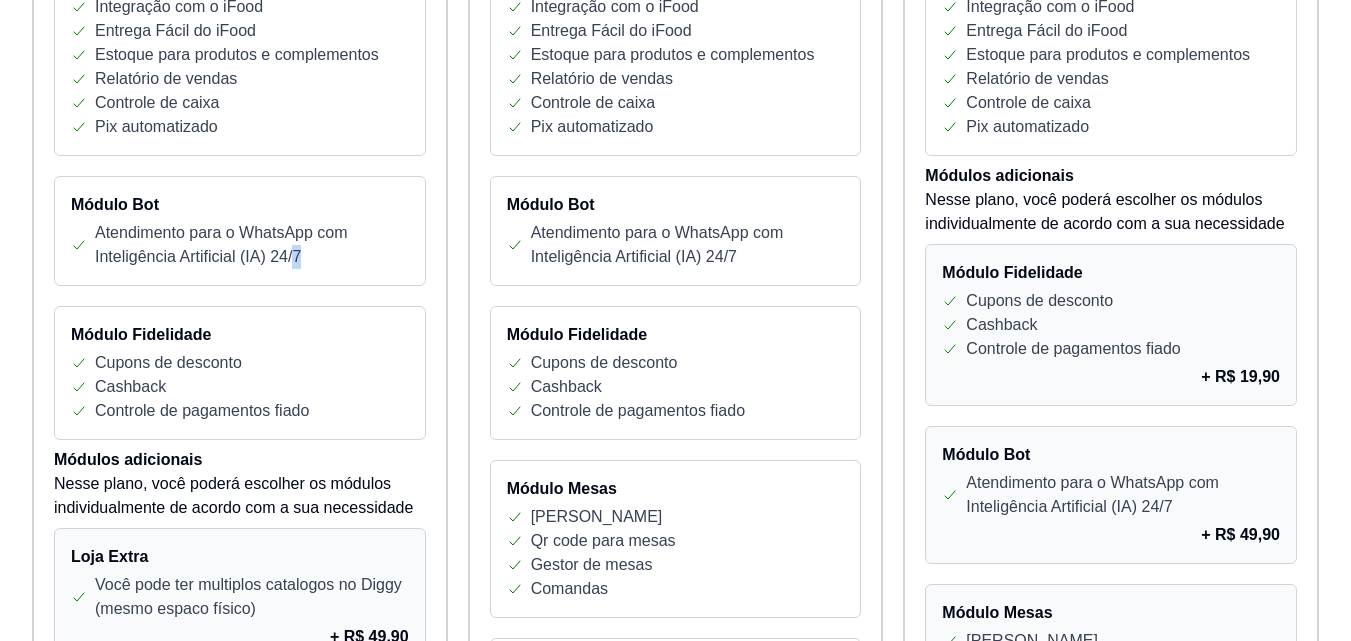 scroll, scrollTop: 16, scrollLeft: 0, axis: vertical 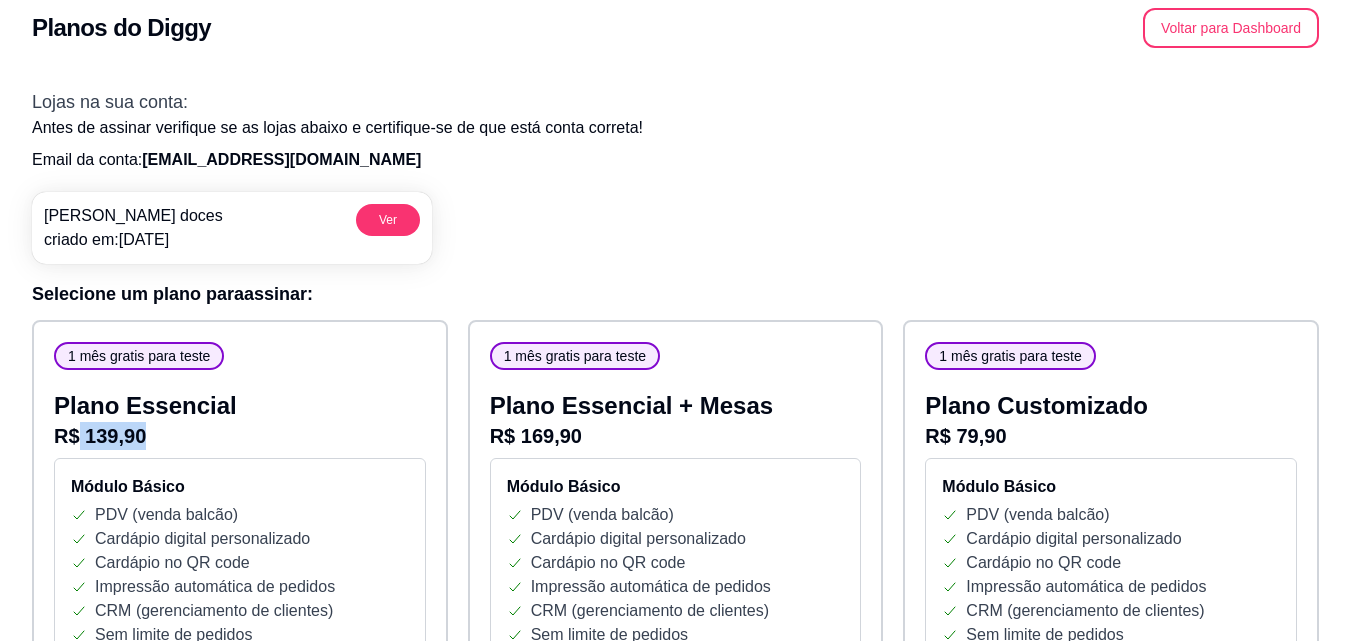 drag, startPoint x: 78, startPoint y: 424, endPoint x: 257, endPoint y: 435, distance: 179.33768 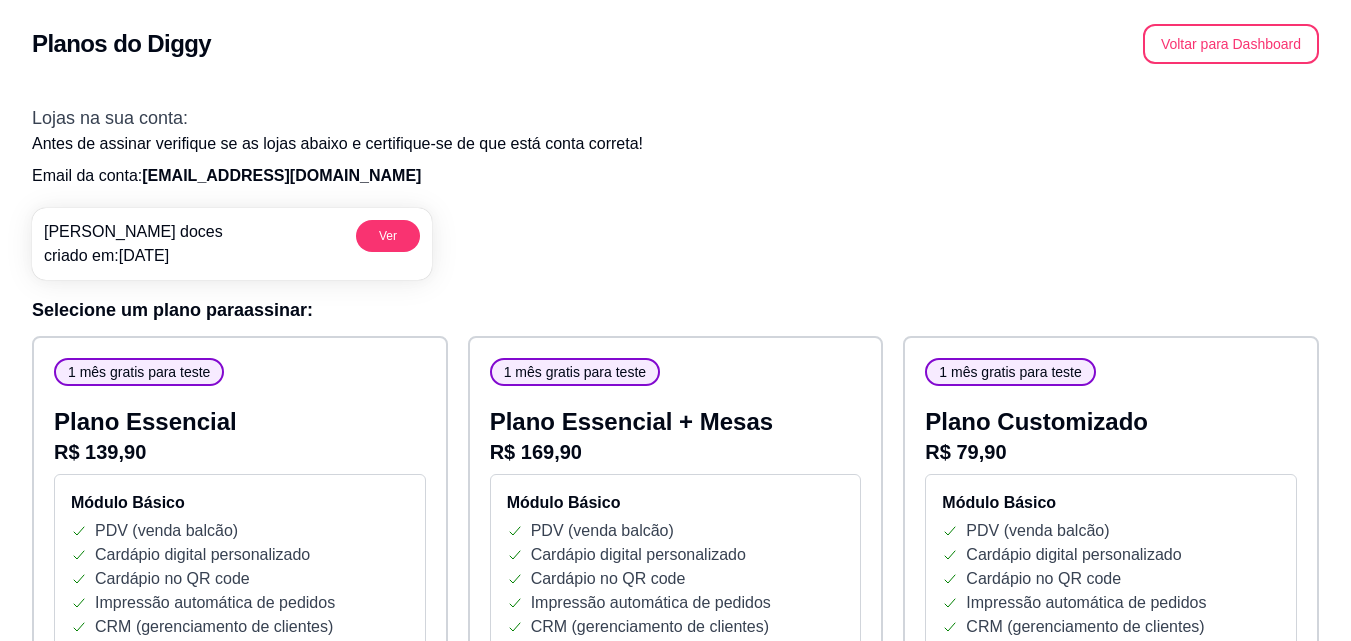 drag, startPoint x: 1300, startPoint y: 4, endPoint x: 1007, endPoint y: 55, distance: 297.40546 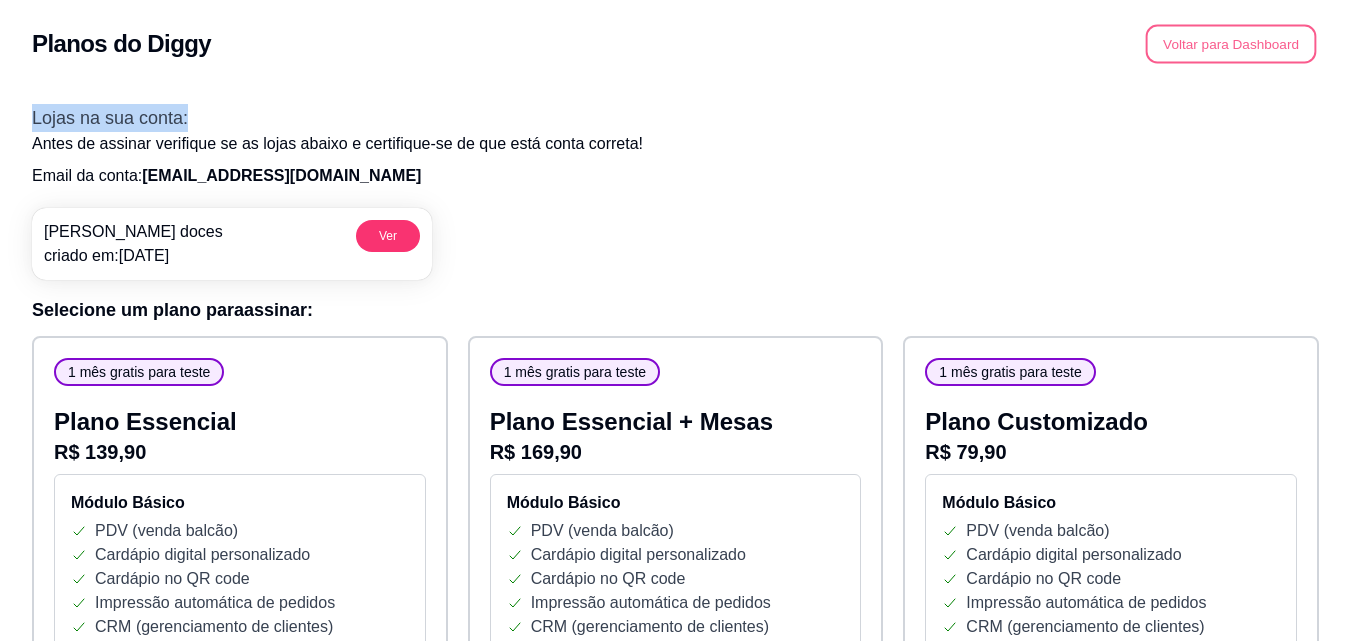 click on "Voltar para Dashboard" at bounding box center [1231, 44] 